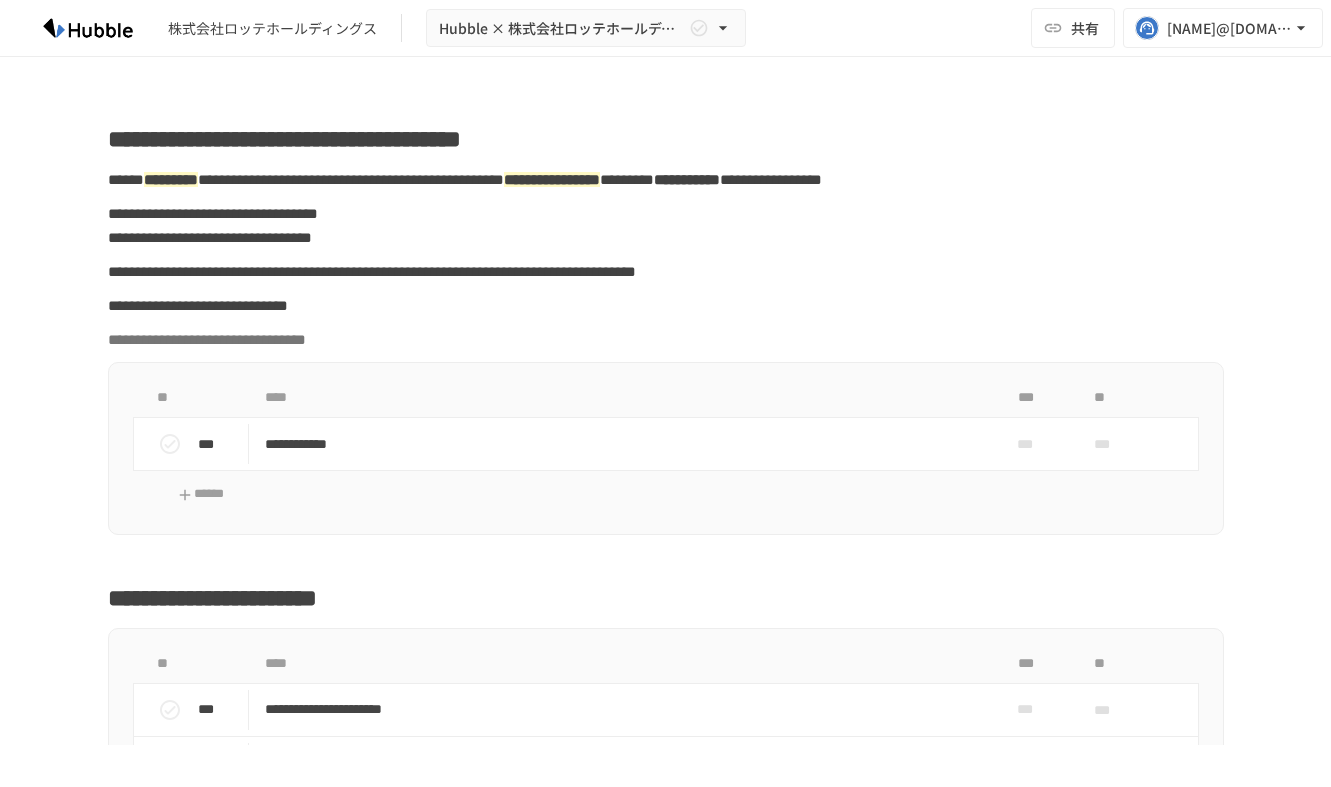 scroll, scrollTop: 0, scrollLeft: 0, axis: both 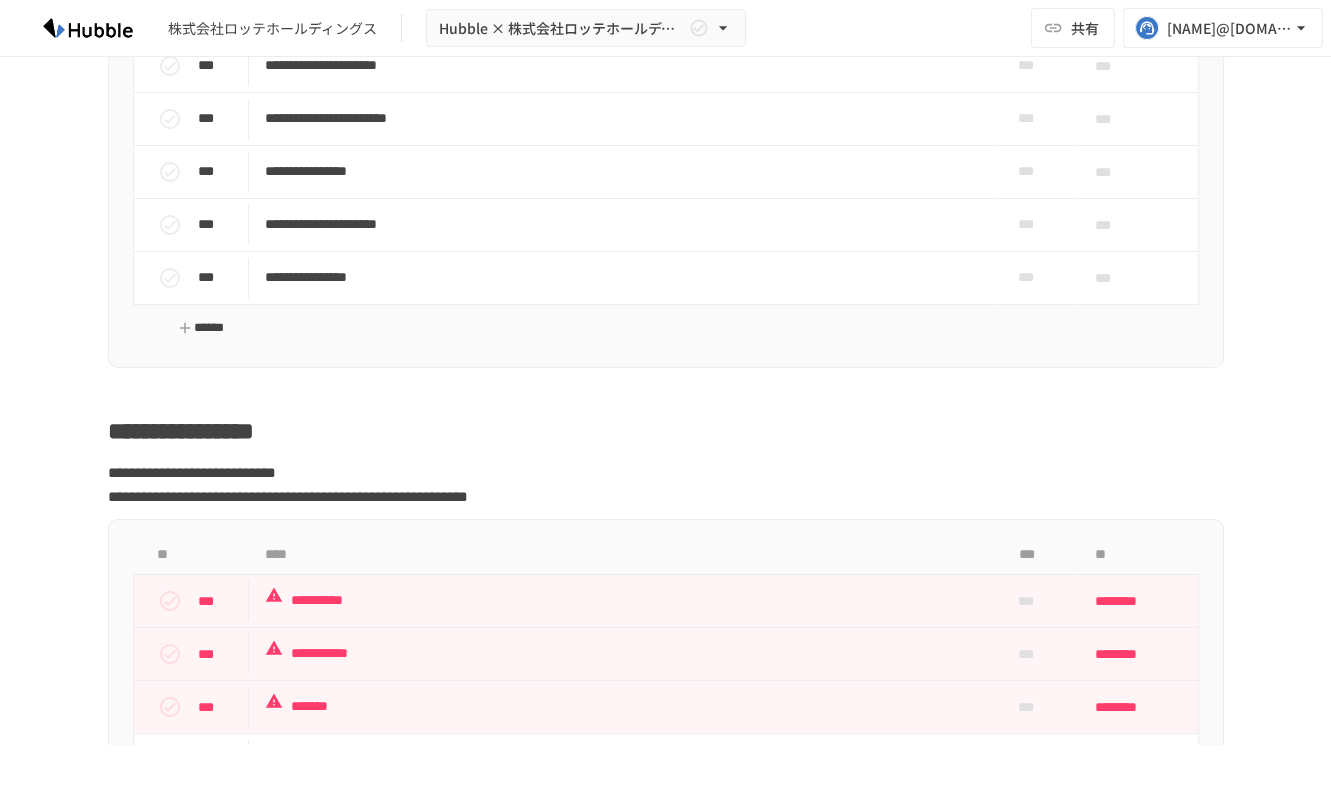 click on "******" at bounding box center [201, 328] 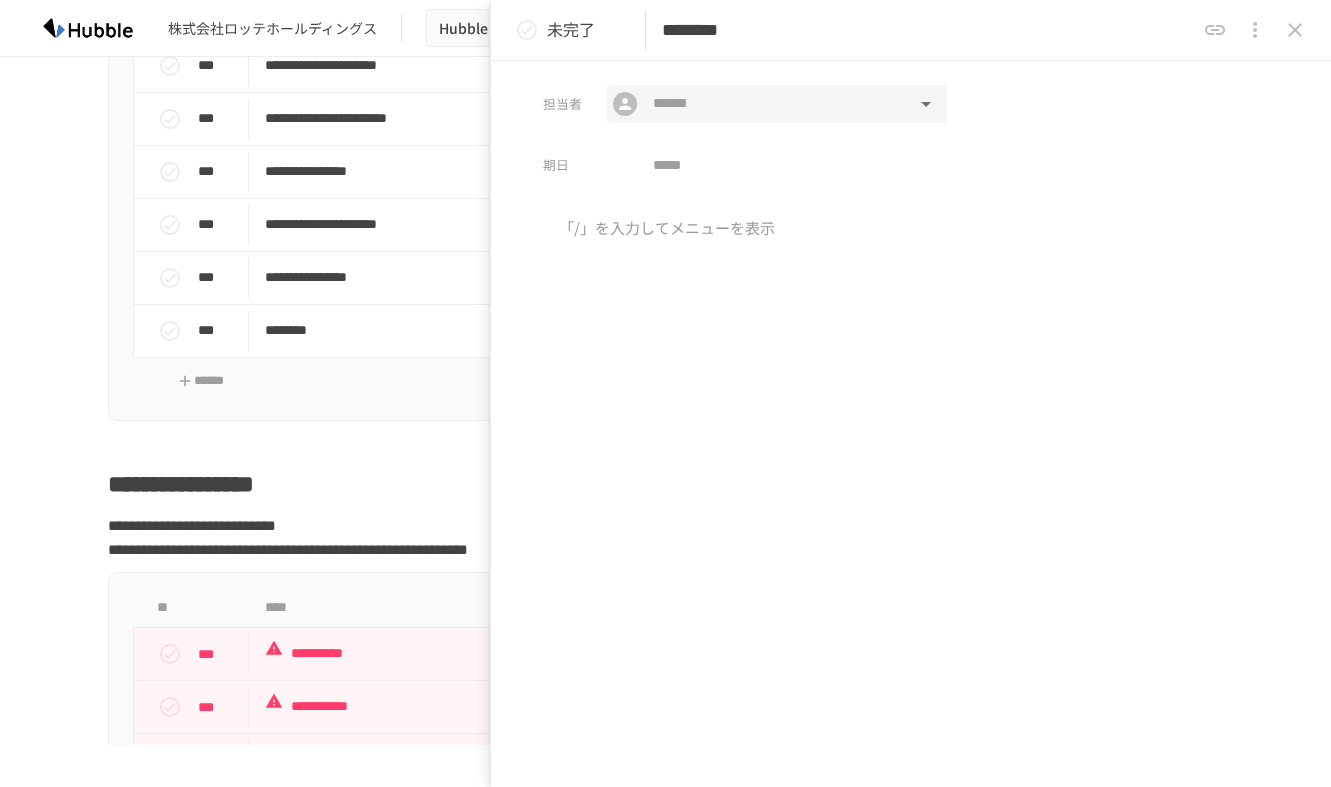 type on "********" 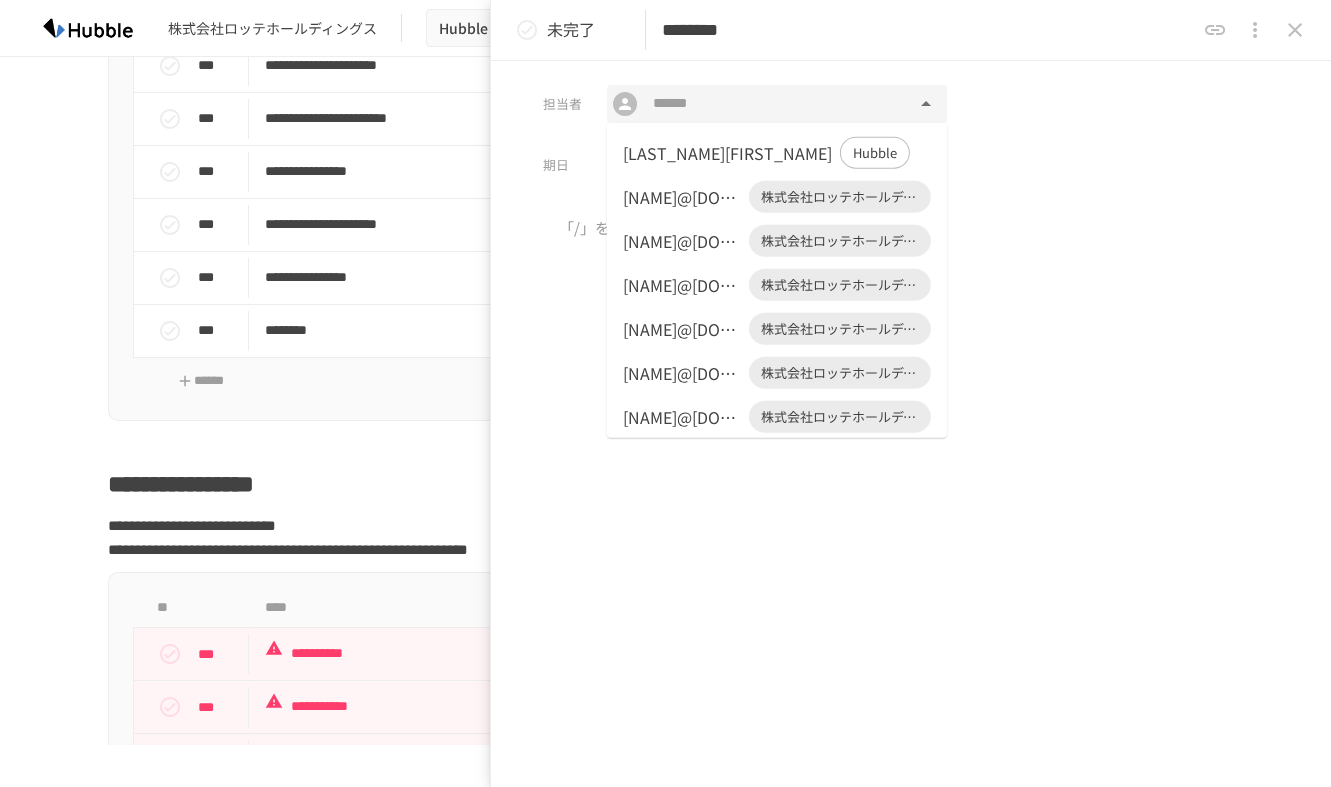click at bounding box center [776, 104] 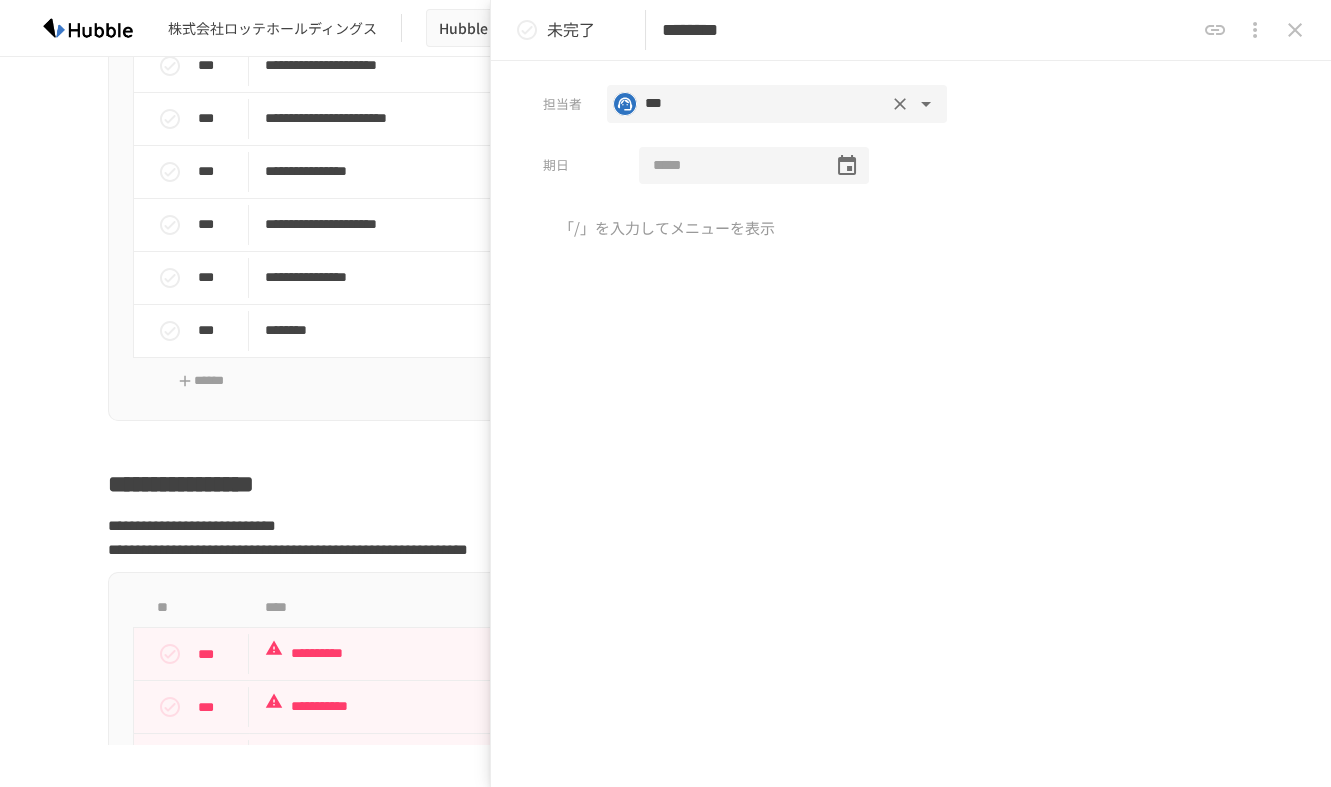 click 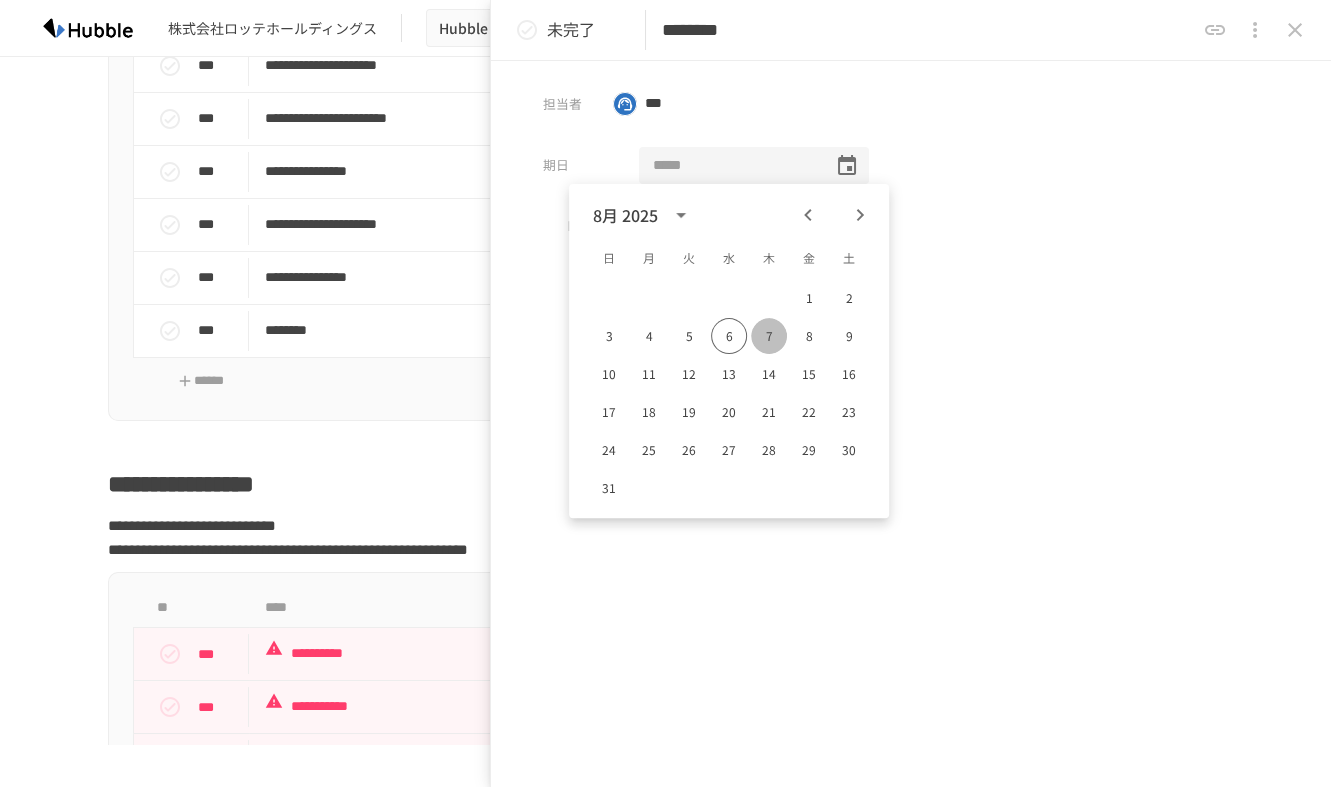 click on "7" at bounding box center [769, 336] 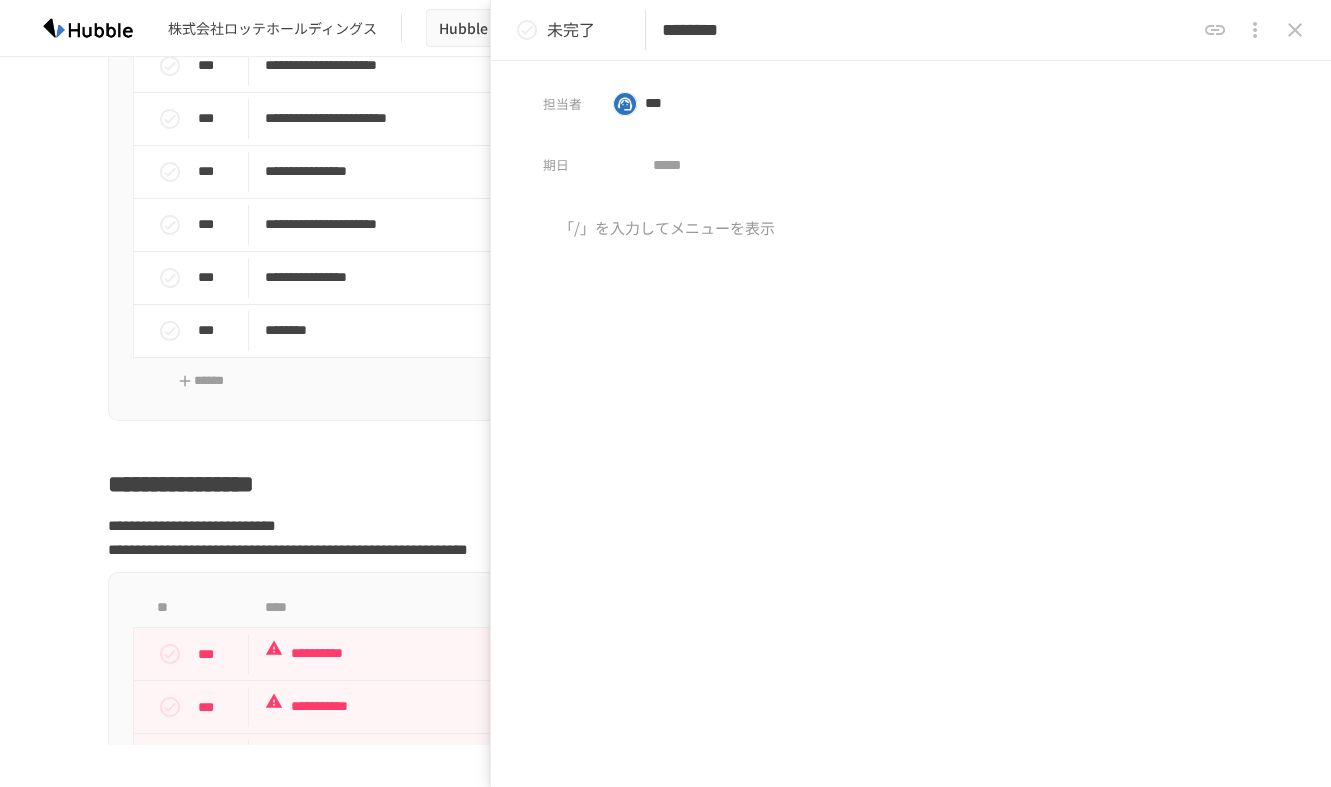 type on "**********" 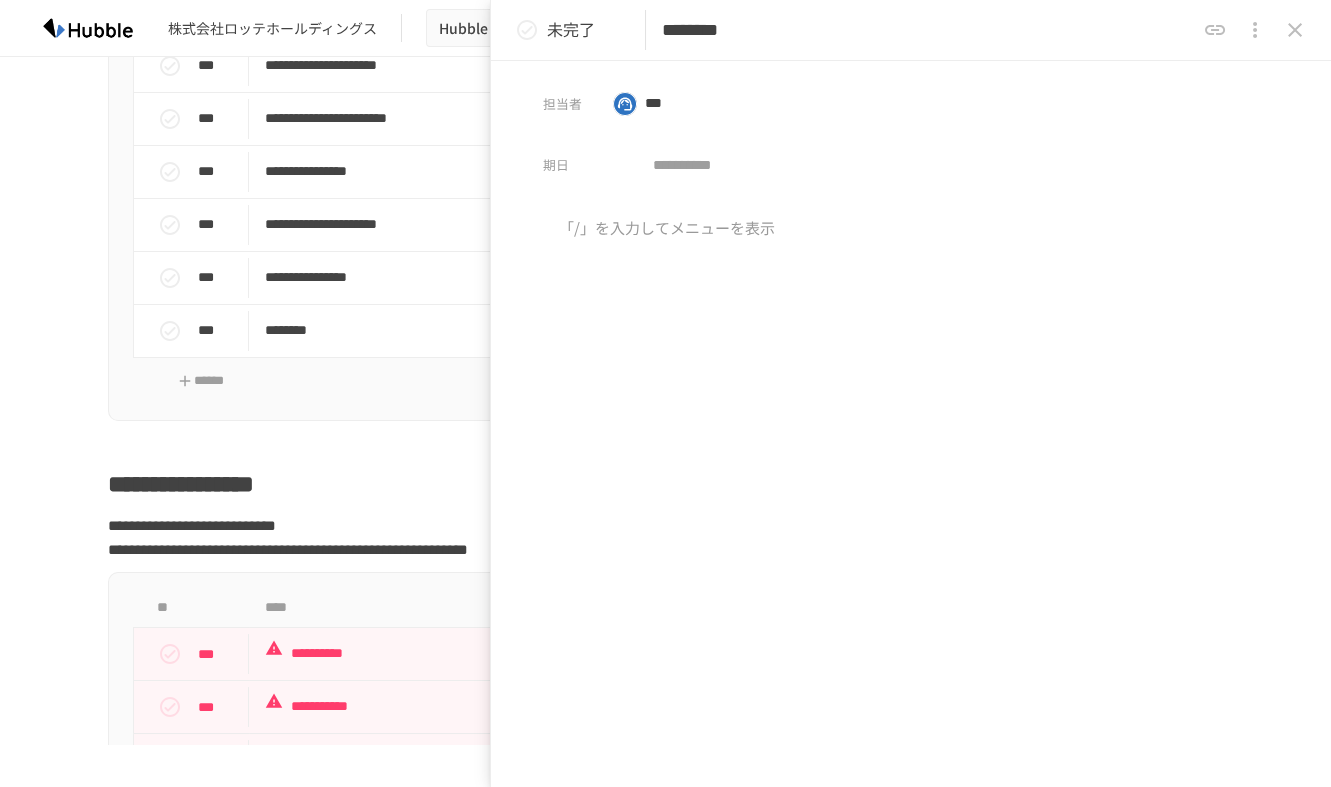 click on "********" at bounding box center [928, 30] 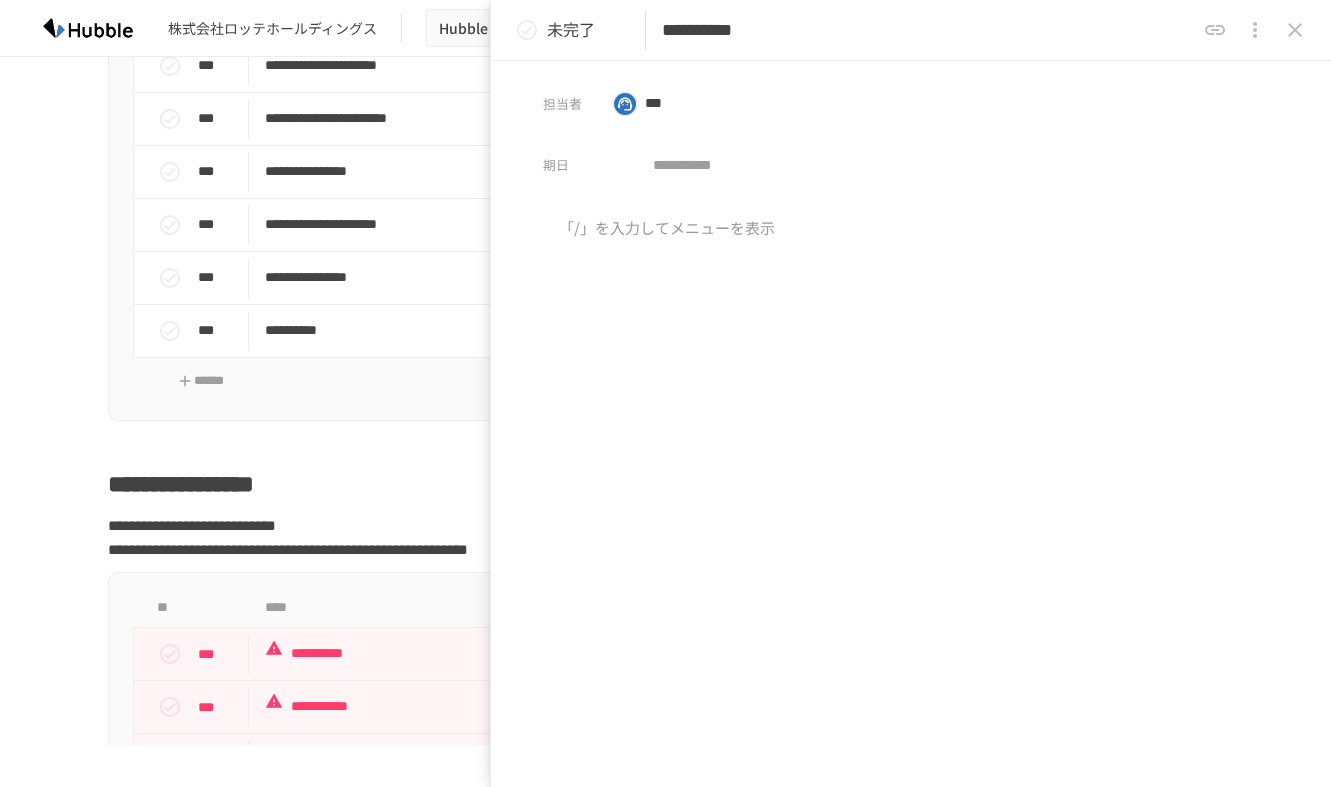 type on "**********" 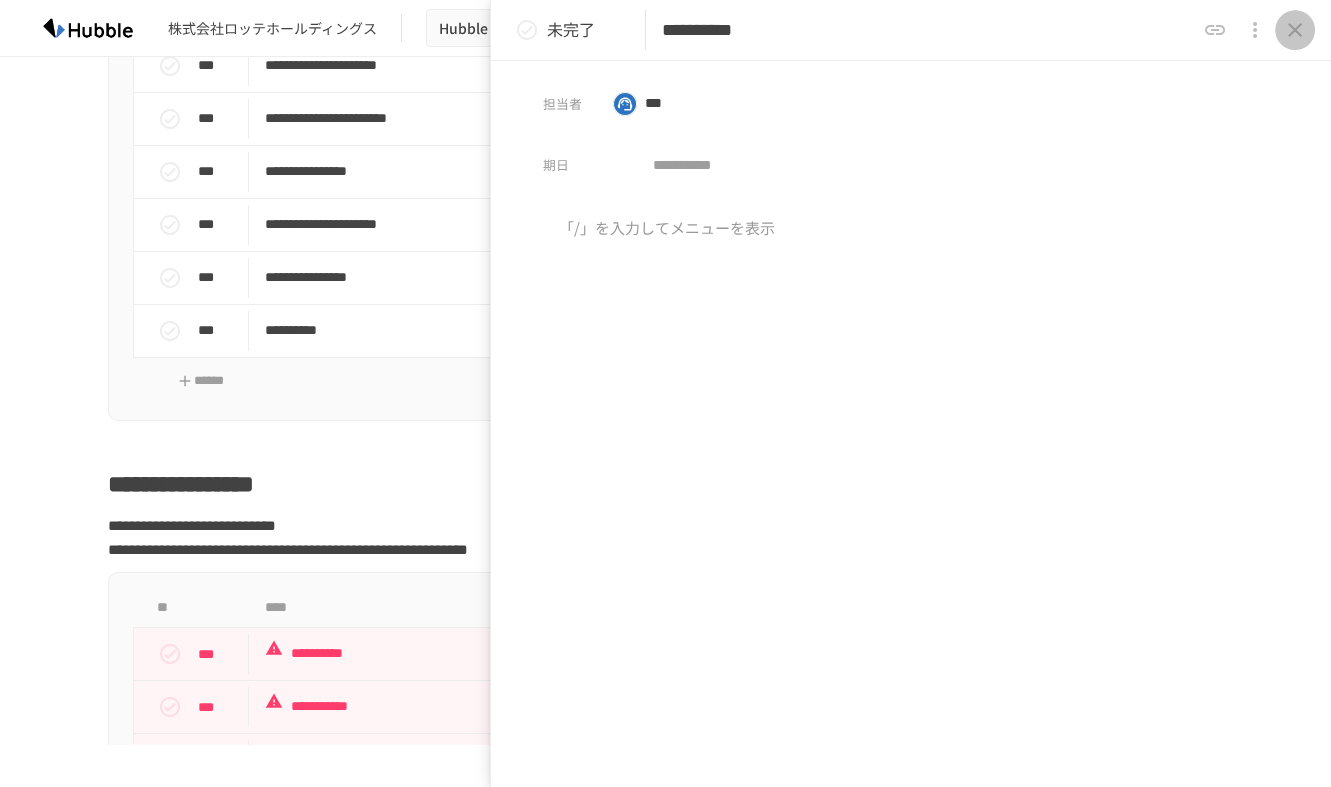 click 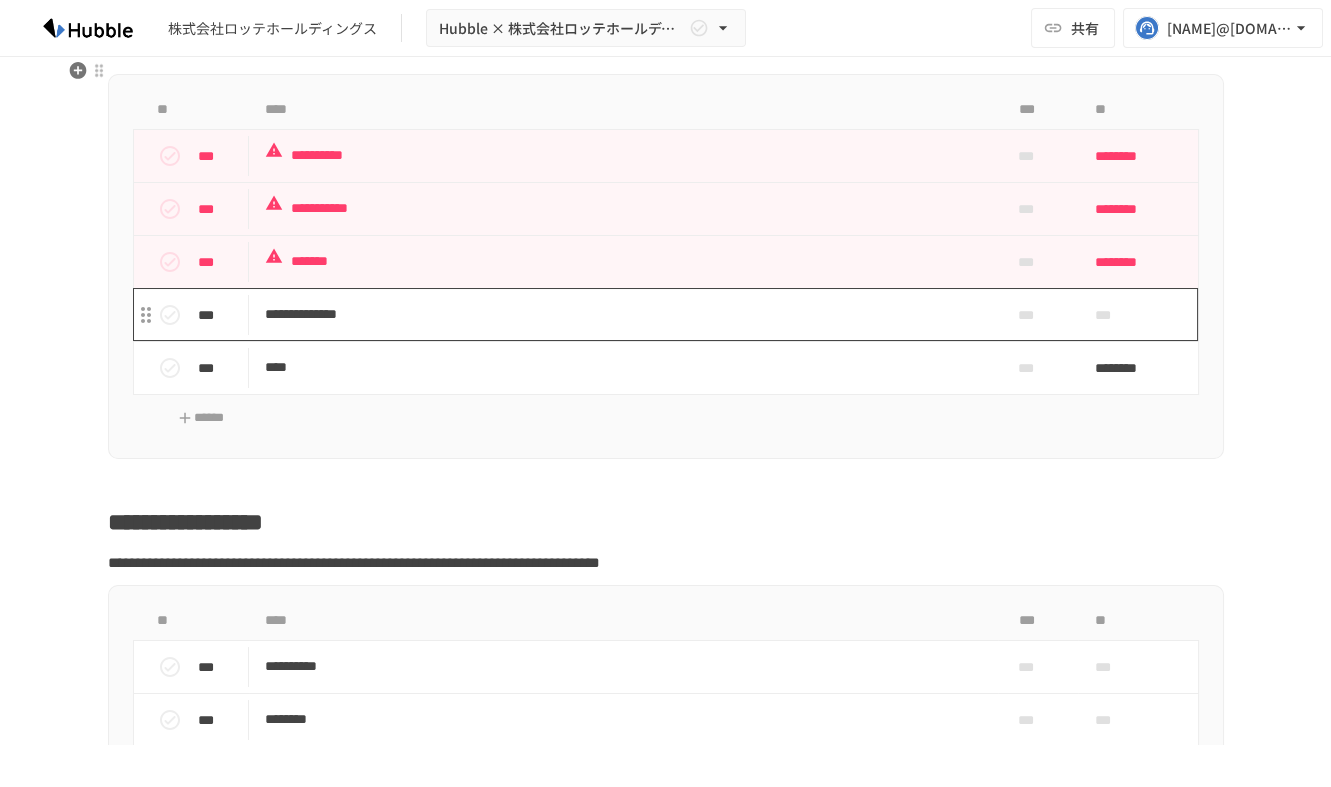 scroll, scrollTop: 2812, scrollLeft: 0, axis: vertical 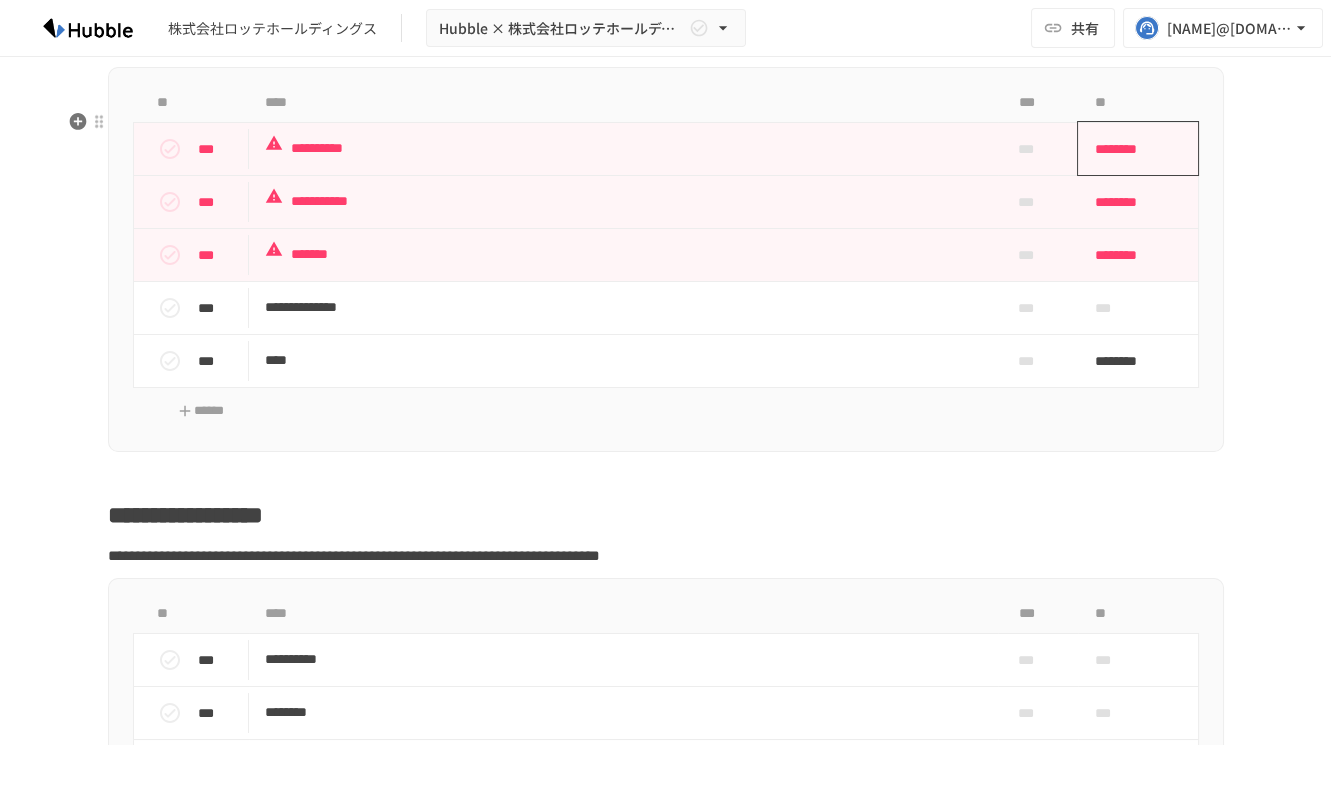 click on "********" at bounding box center [1131, 149] 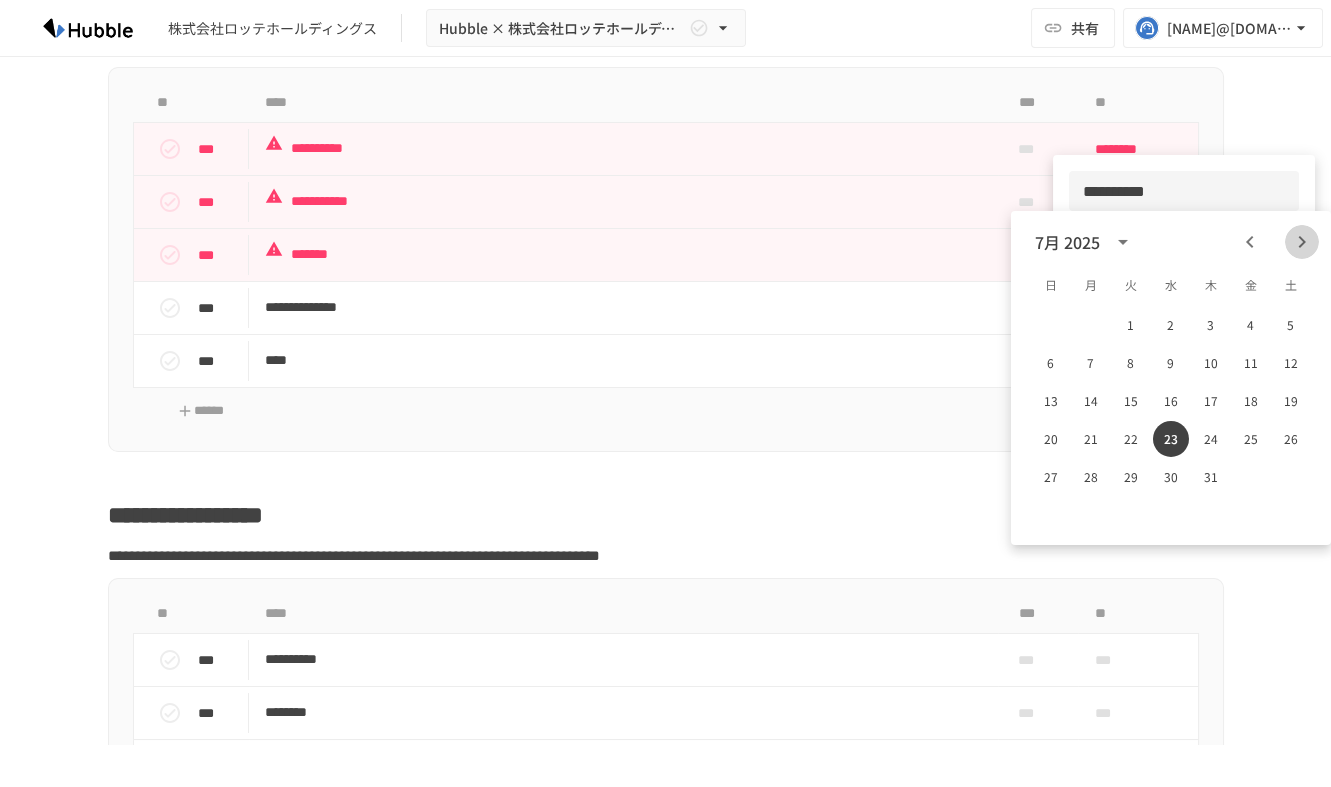 click 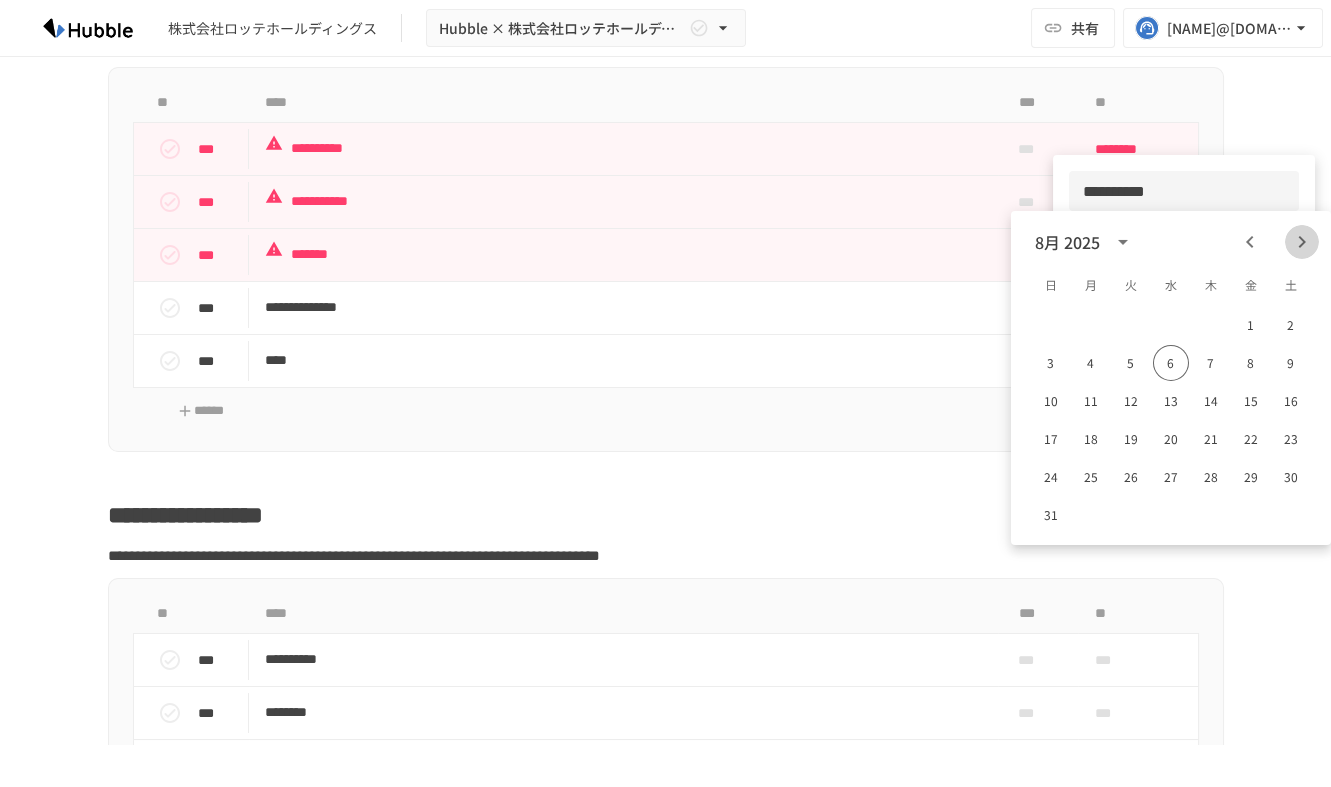 click 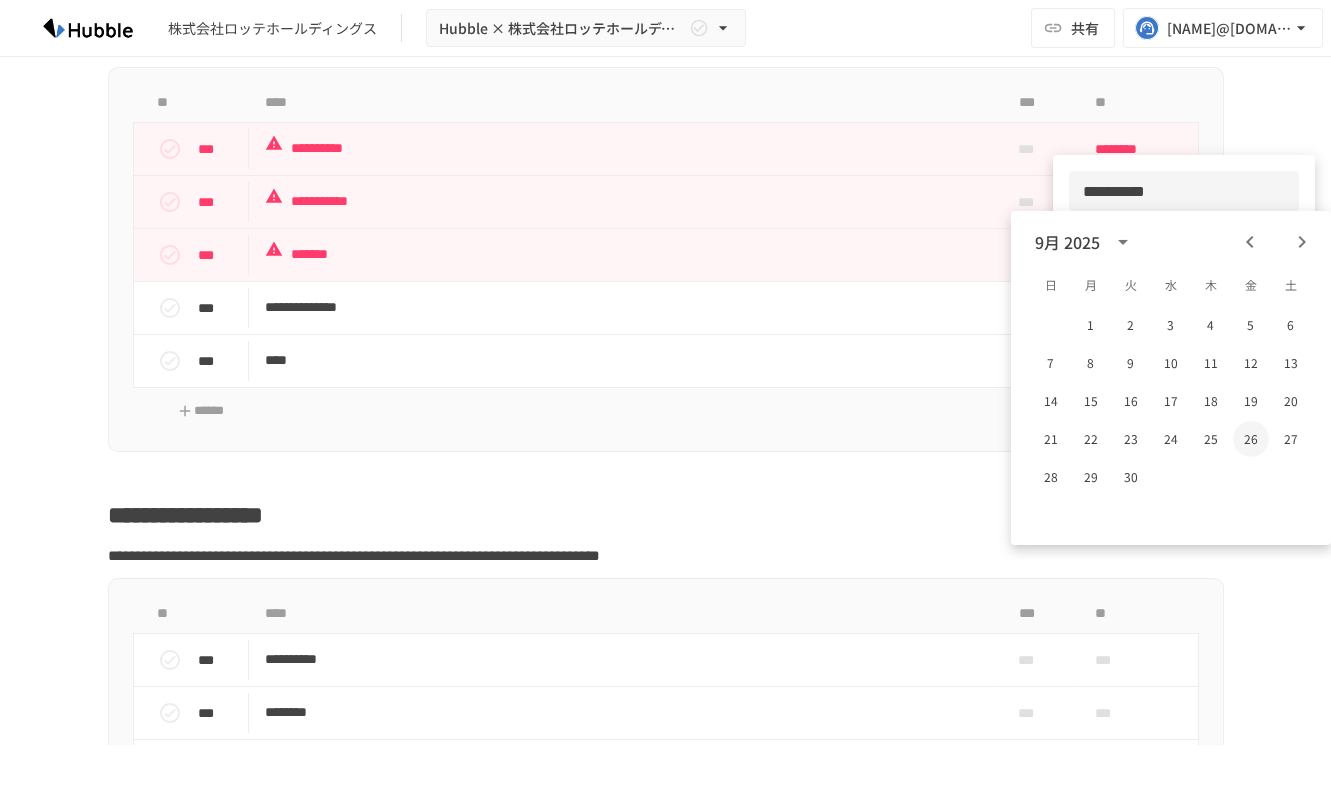 click on "26" at bounding box center (1251, 439) 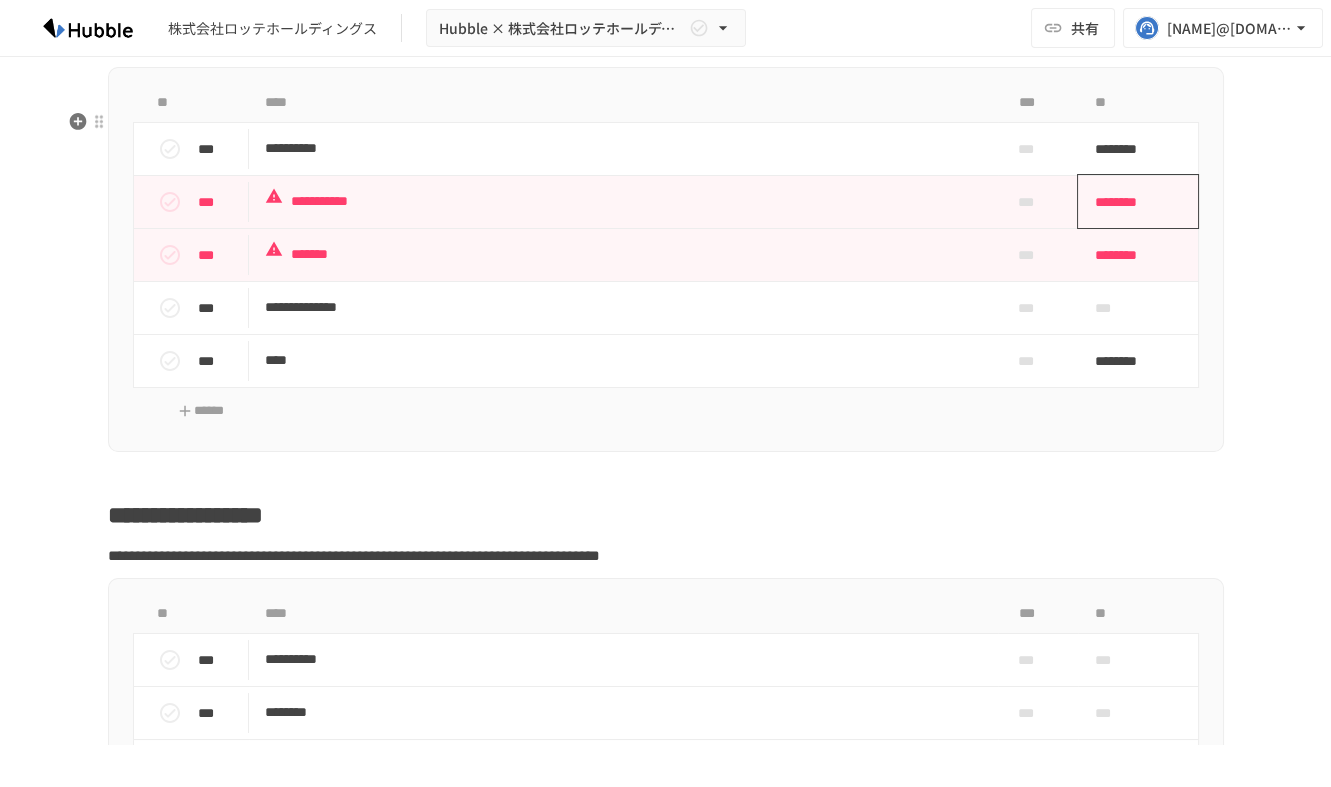 click on "********" at bounding box center [1131, 202] 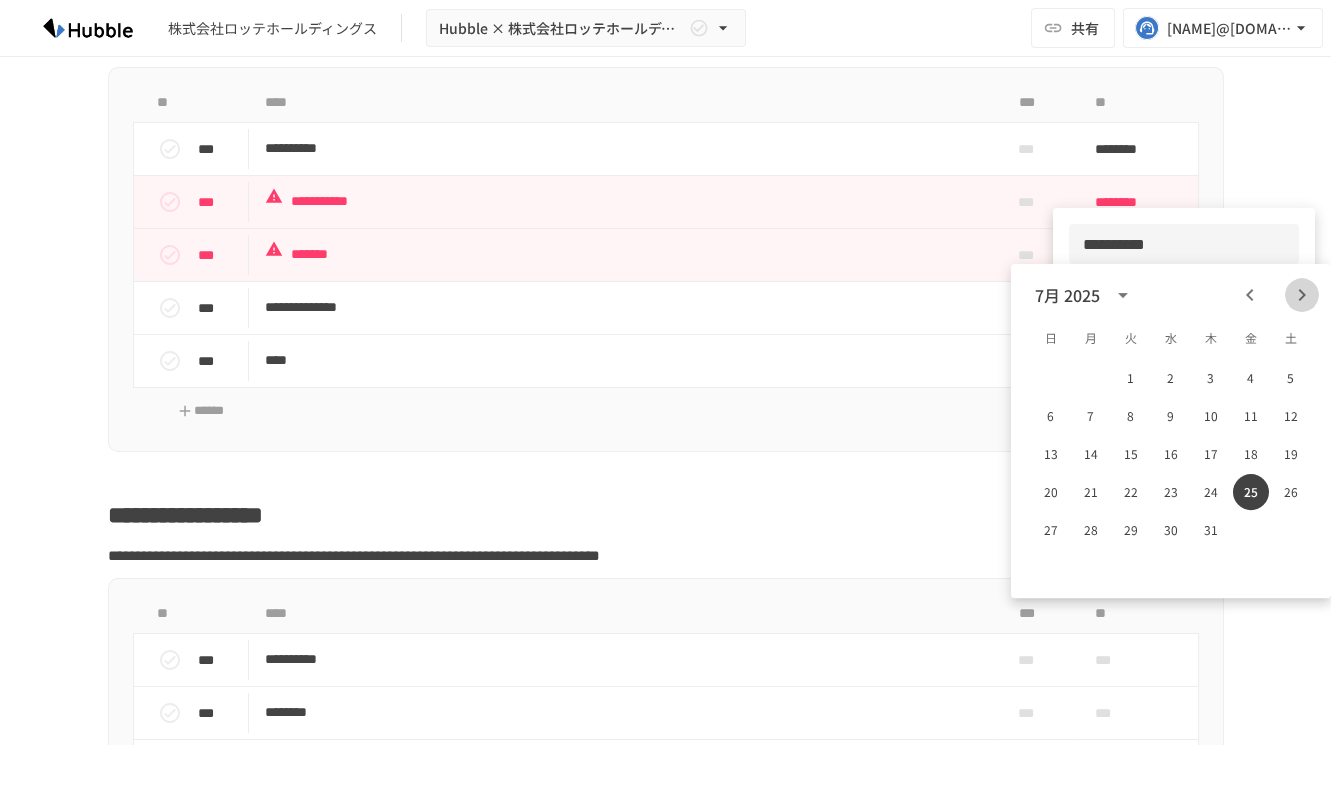 click at bounding box center (1302, 295) 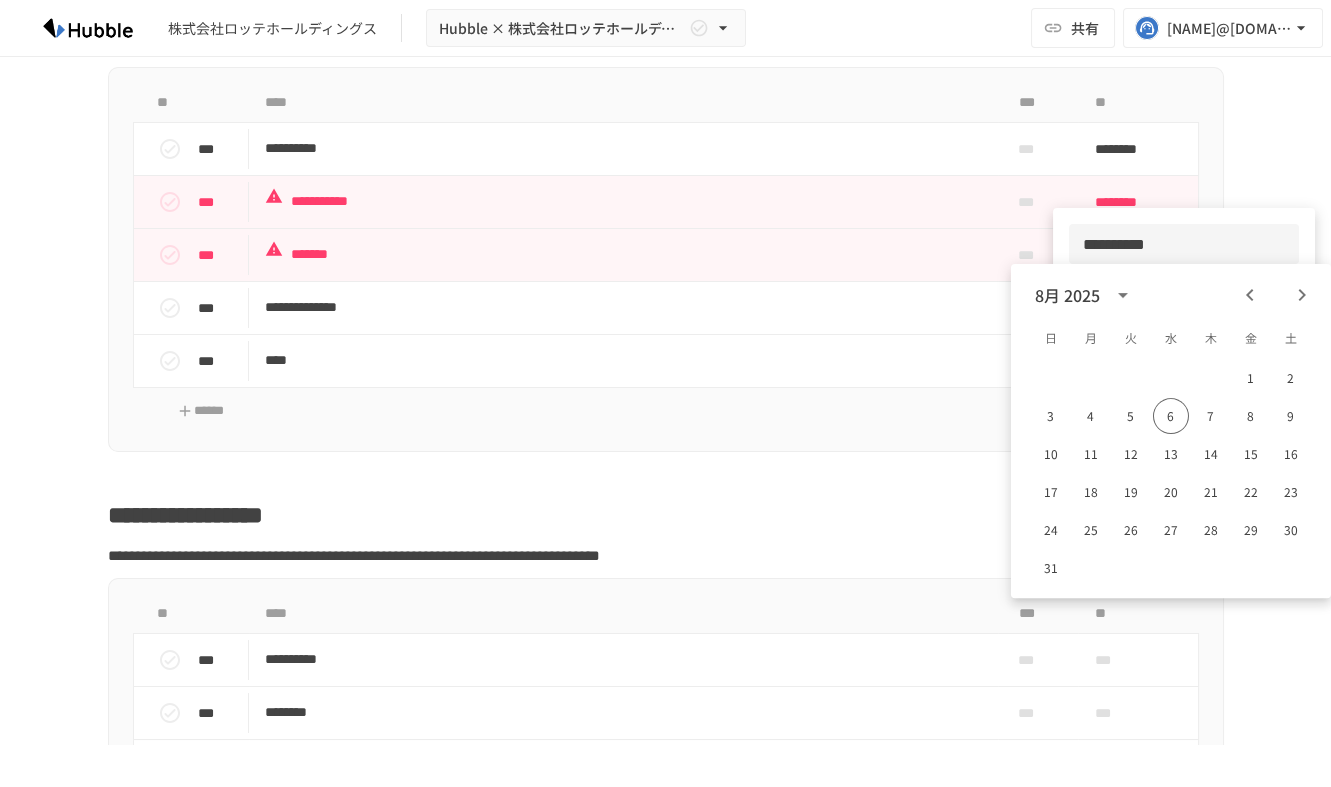 click at bounding box center [1302, 295] 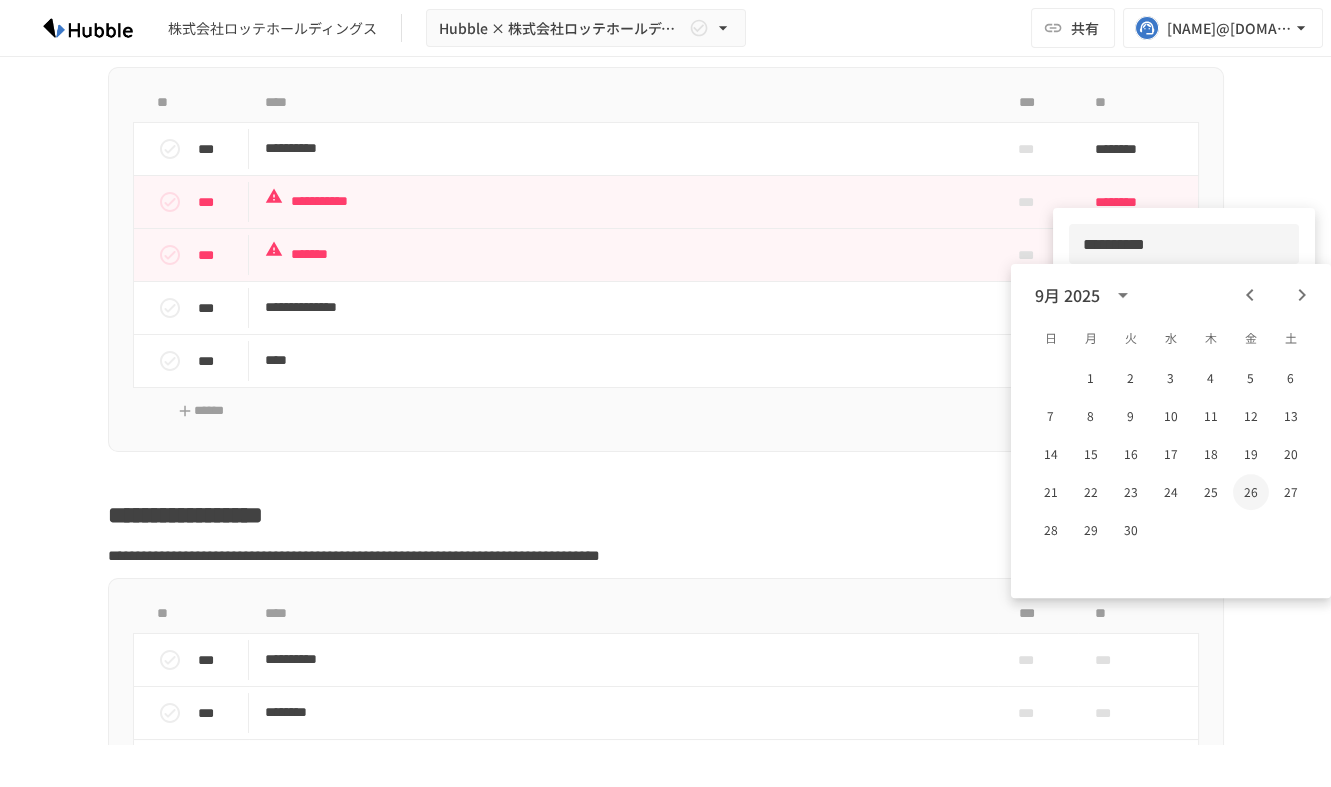 click on "26" at bounding box center [1251, 492] 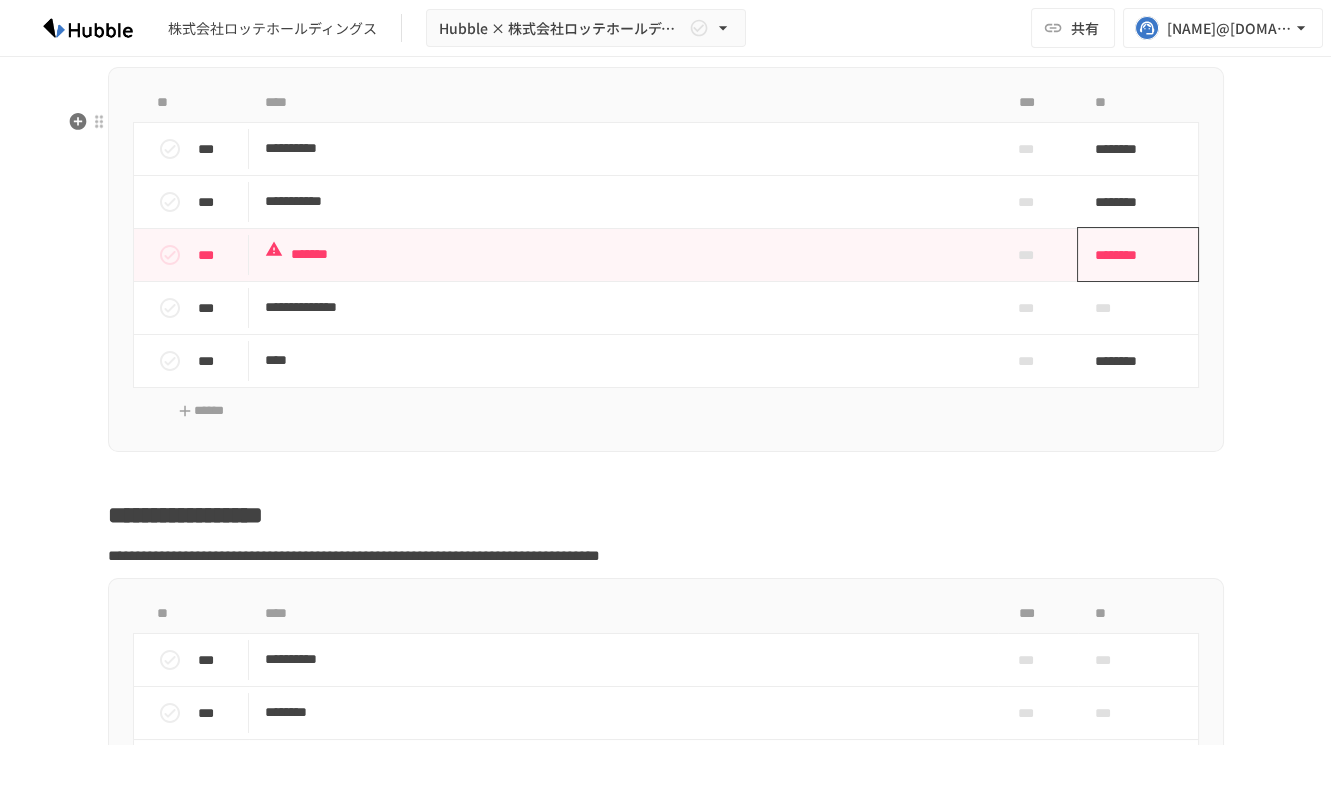 click on "********" at bounding box center [1131, 255] 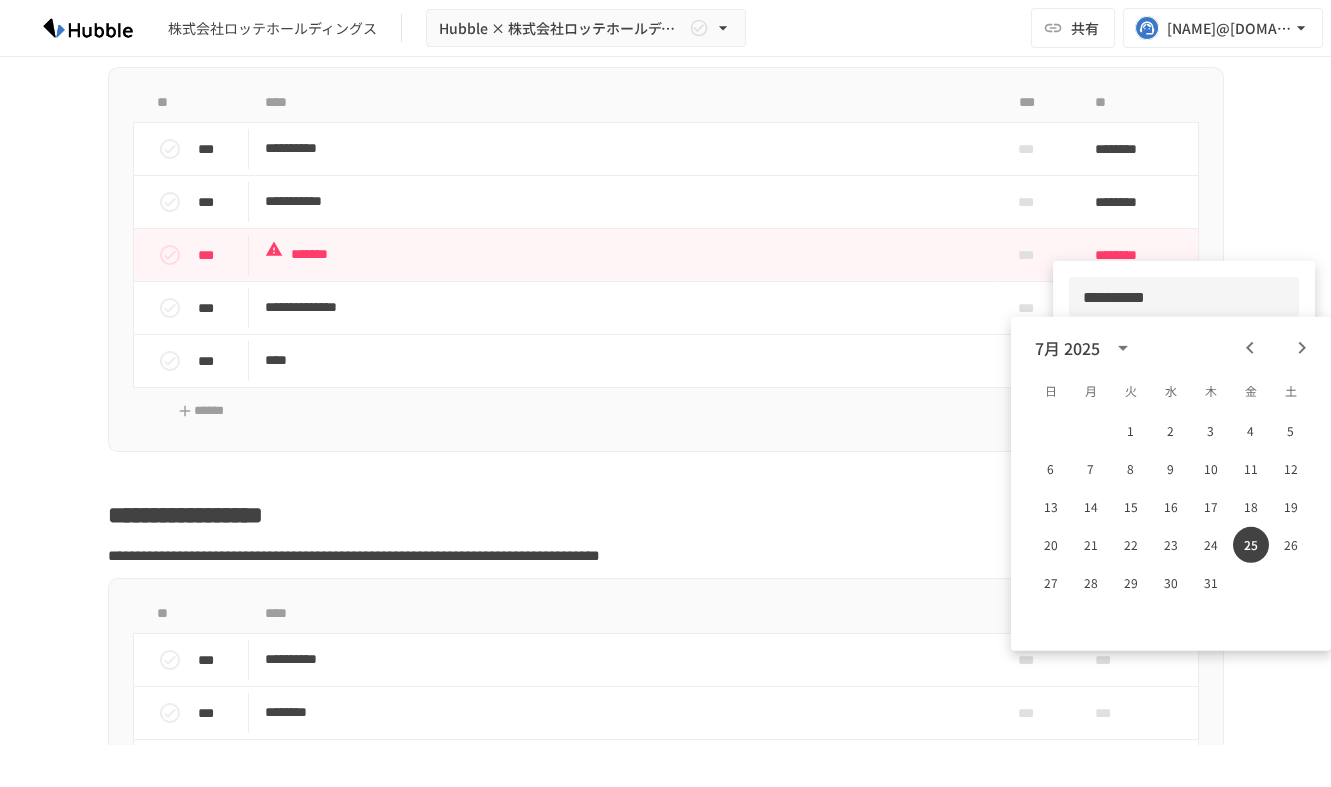 click 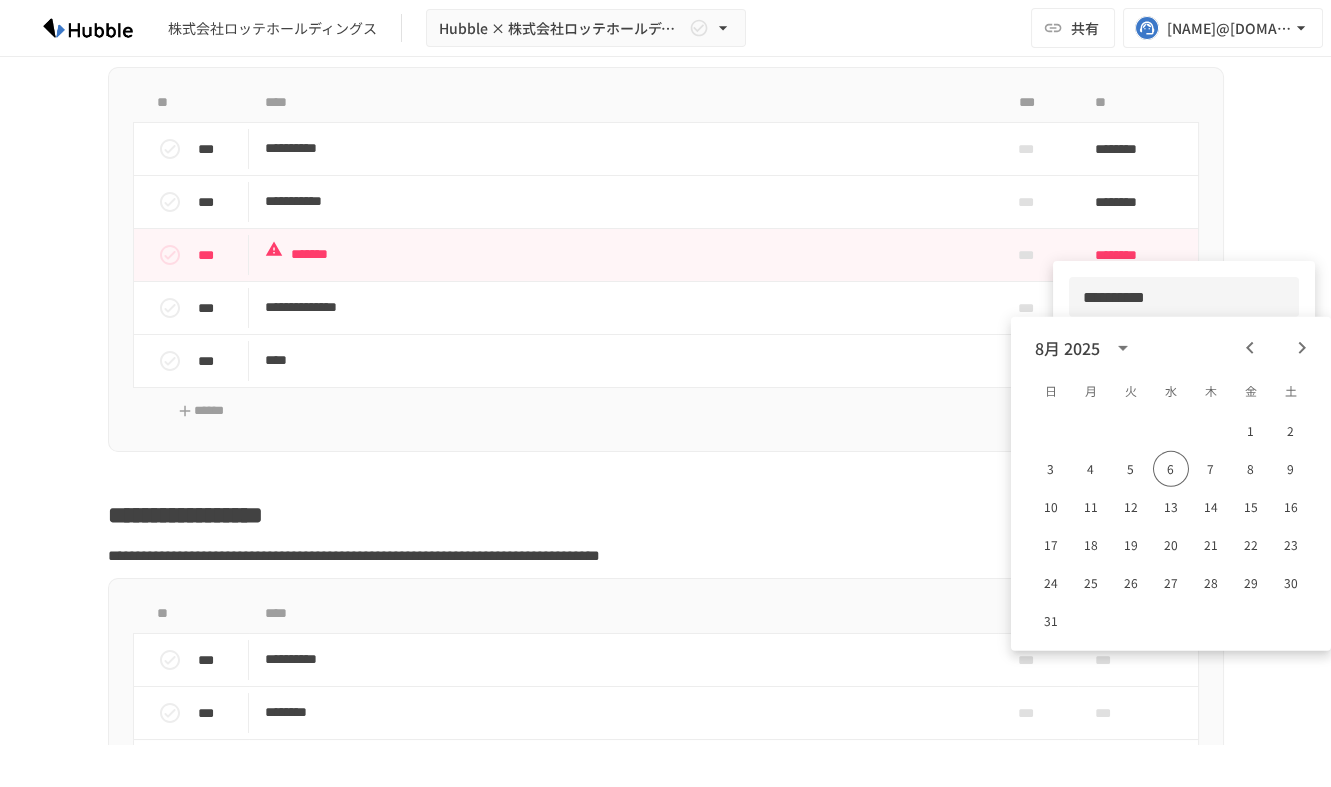 click 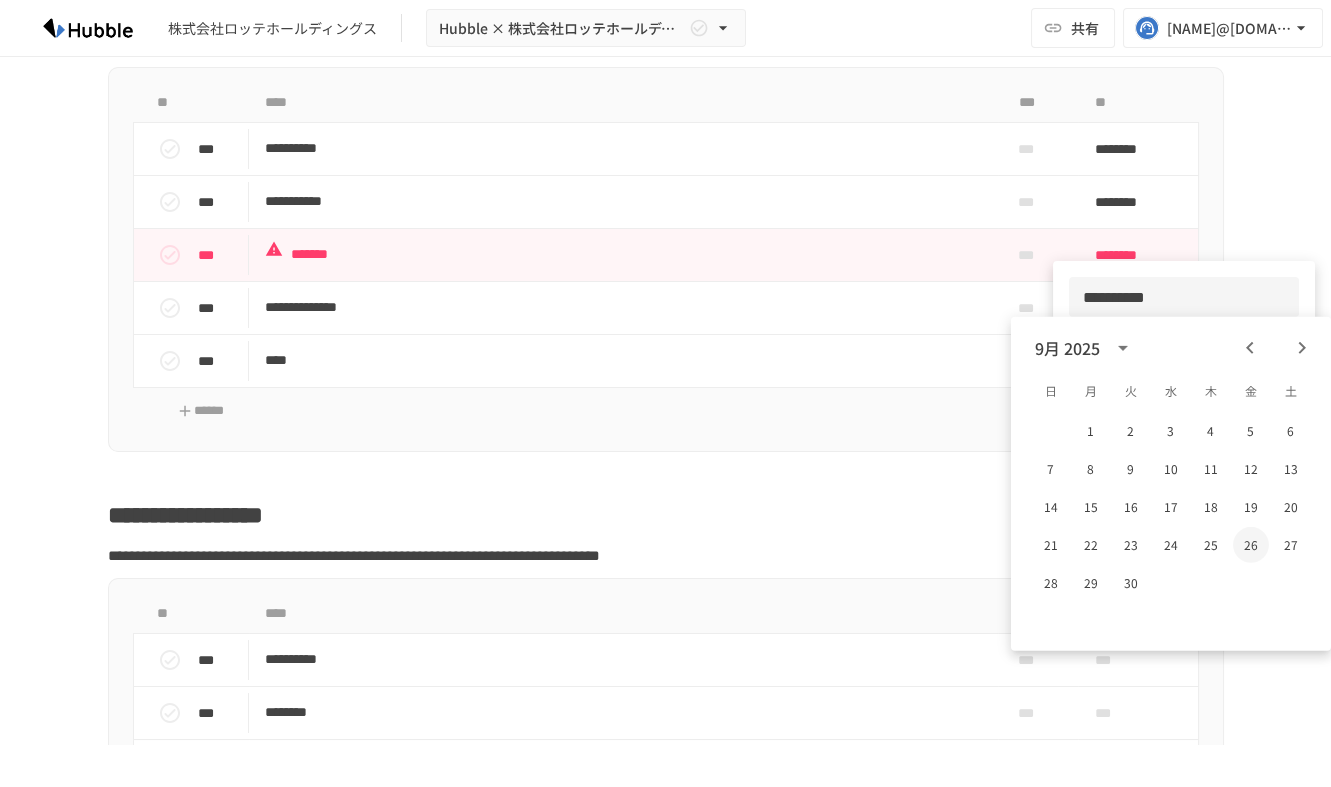 click on "26" at bounding box center (1251, 545) 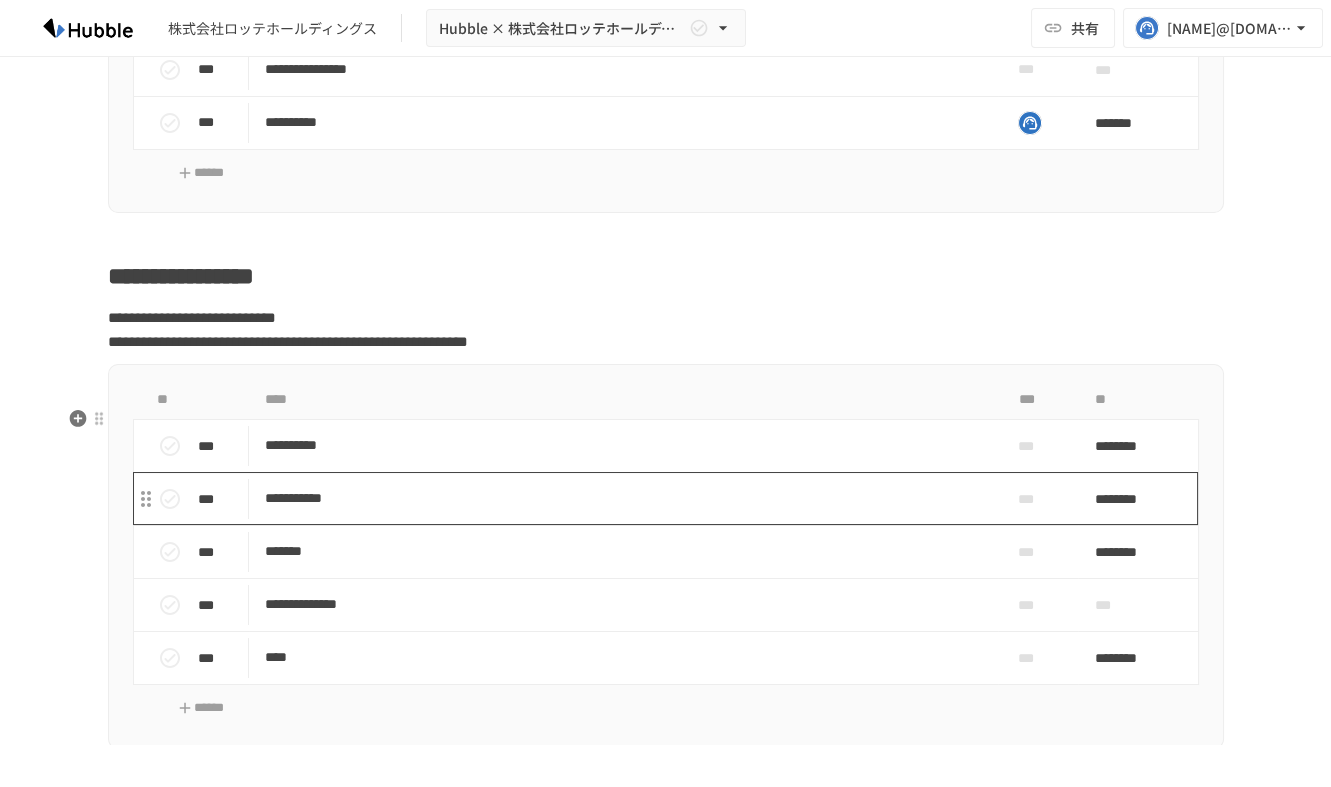 scroll, scrollTop: 2312, scrollLeft: 0, axis: vertical 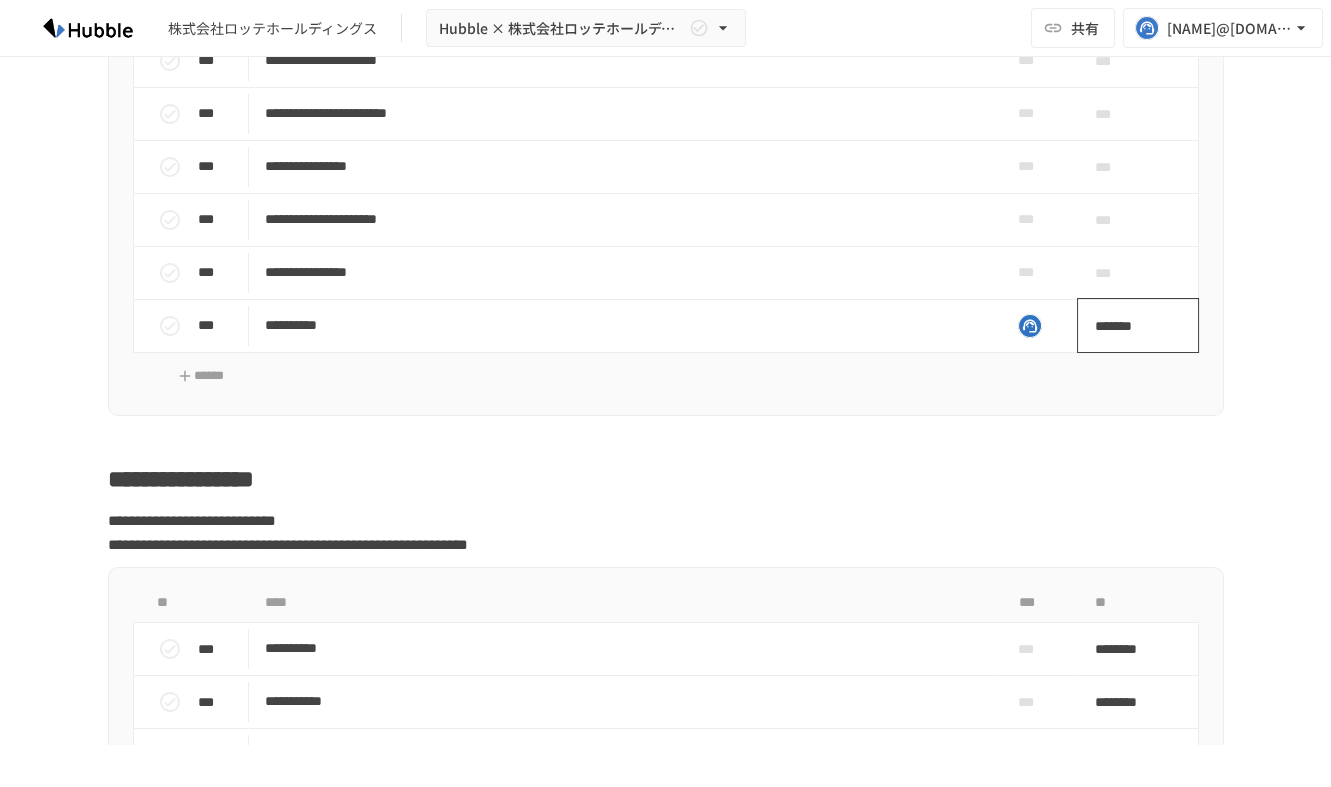 click on "*******" at bounding box center [1127, 326] 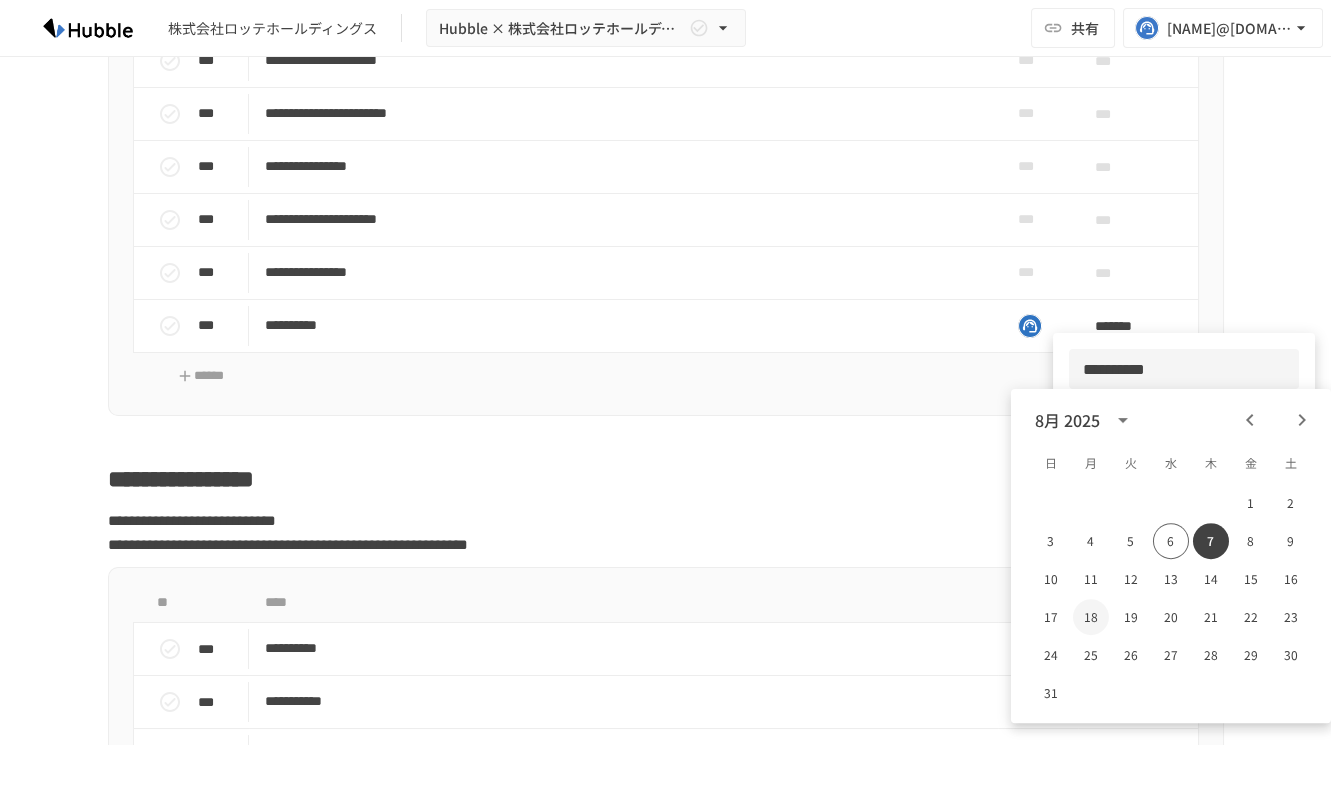 click on "18" at bounding box center [1091, 617] 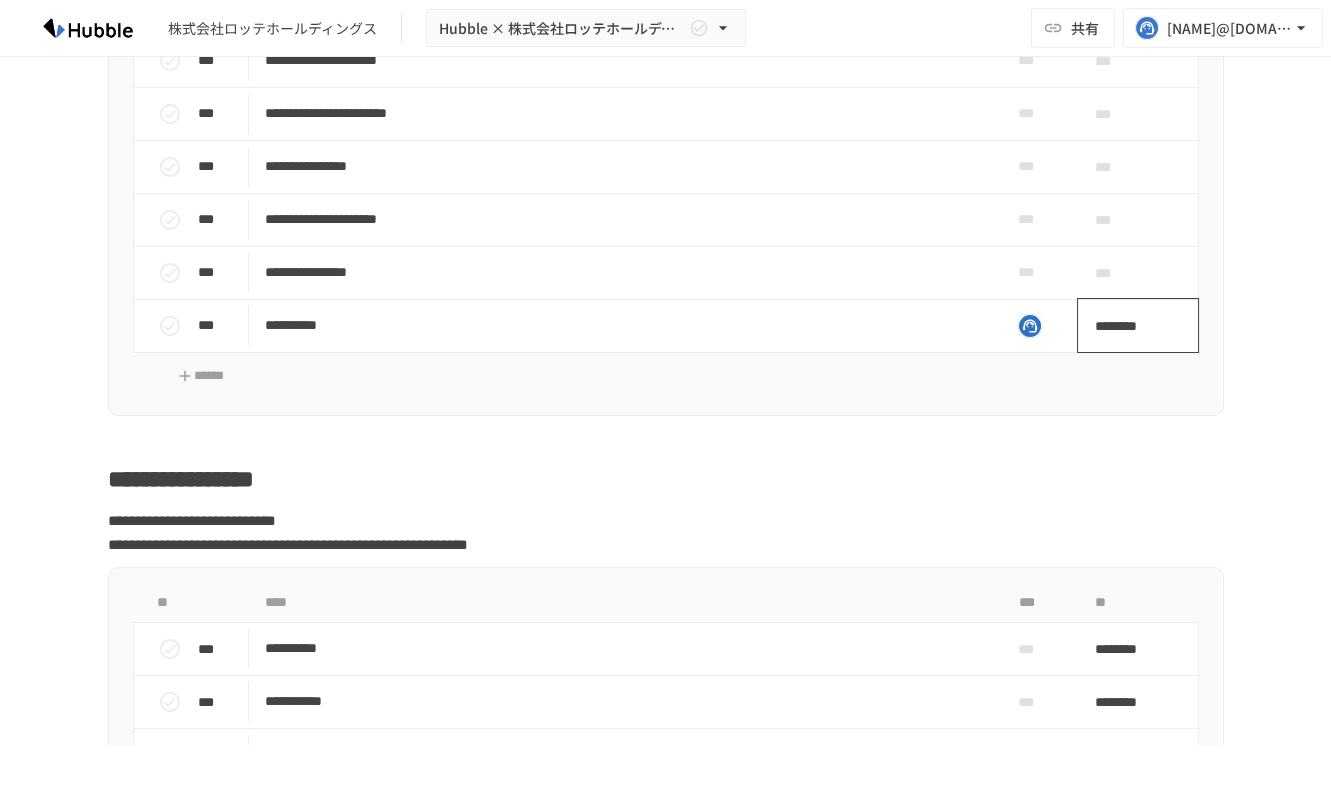 click on "********" at bounding box center [1131, 326] 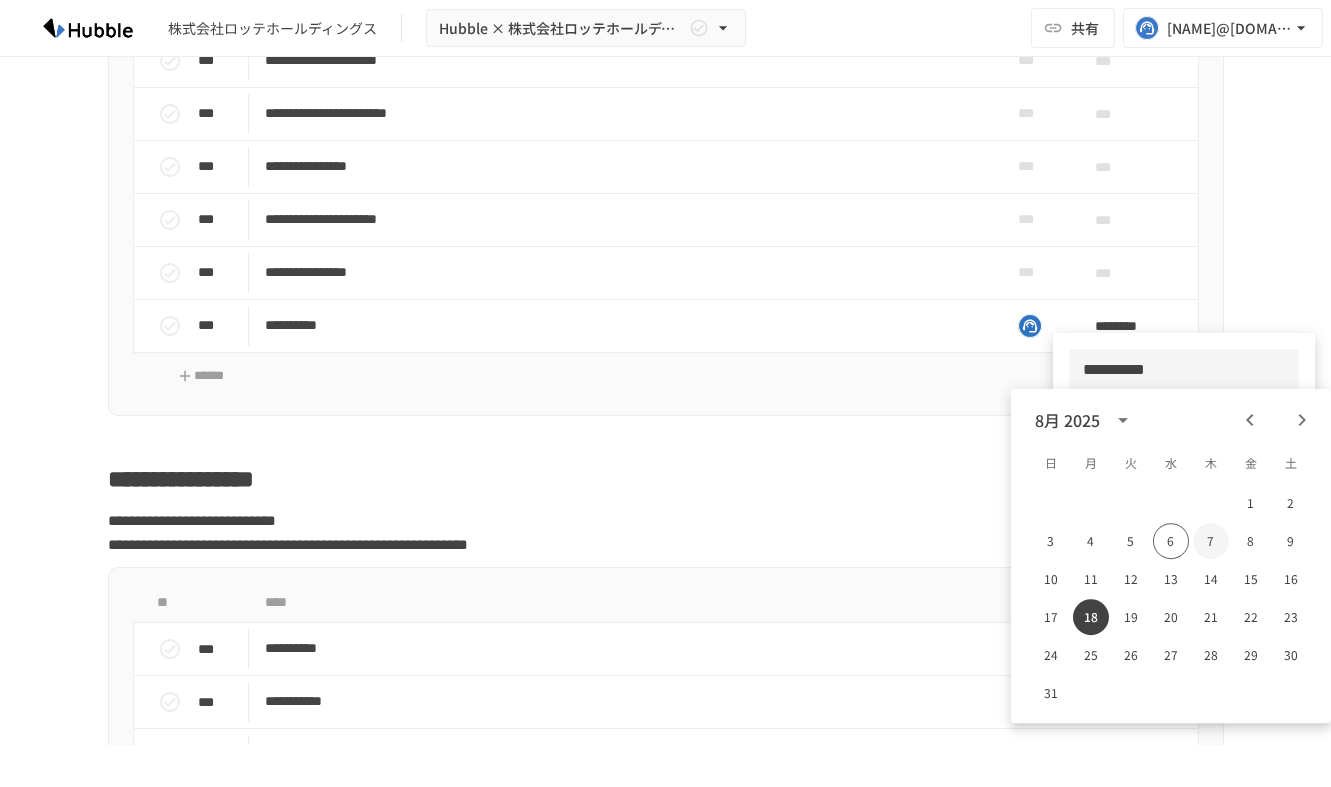click on "7" at bounding box center [1211, 541] 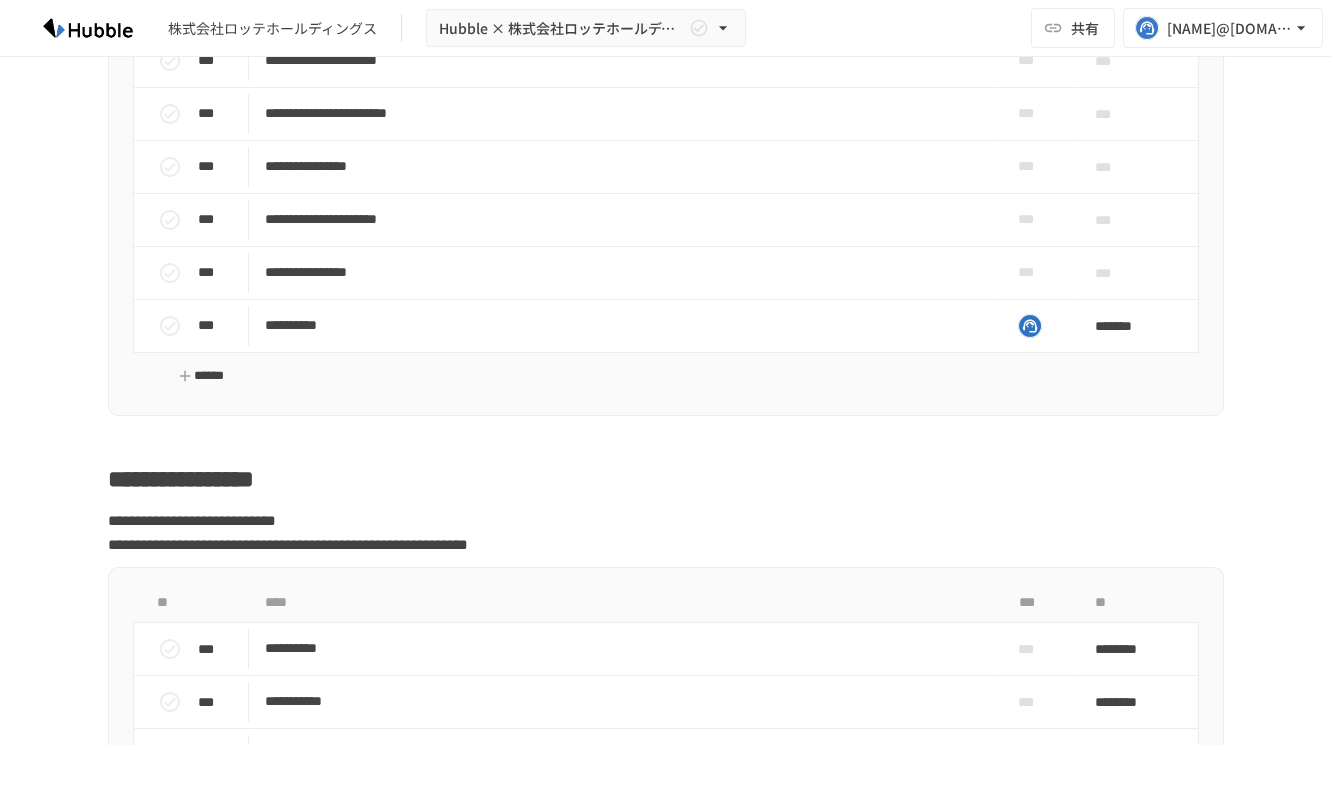 click on "******" at bounding box center [201, 376] 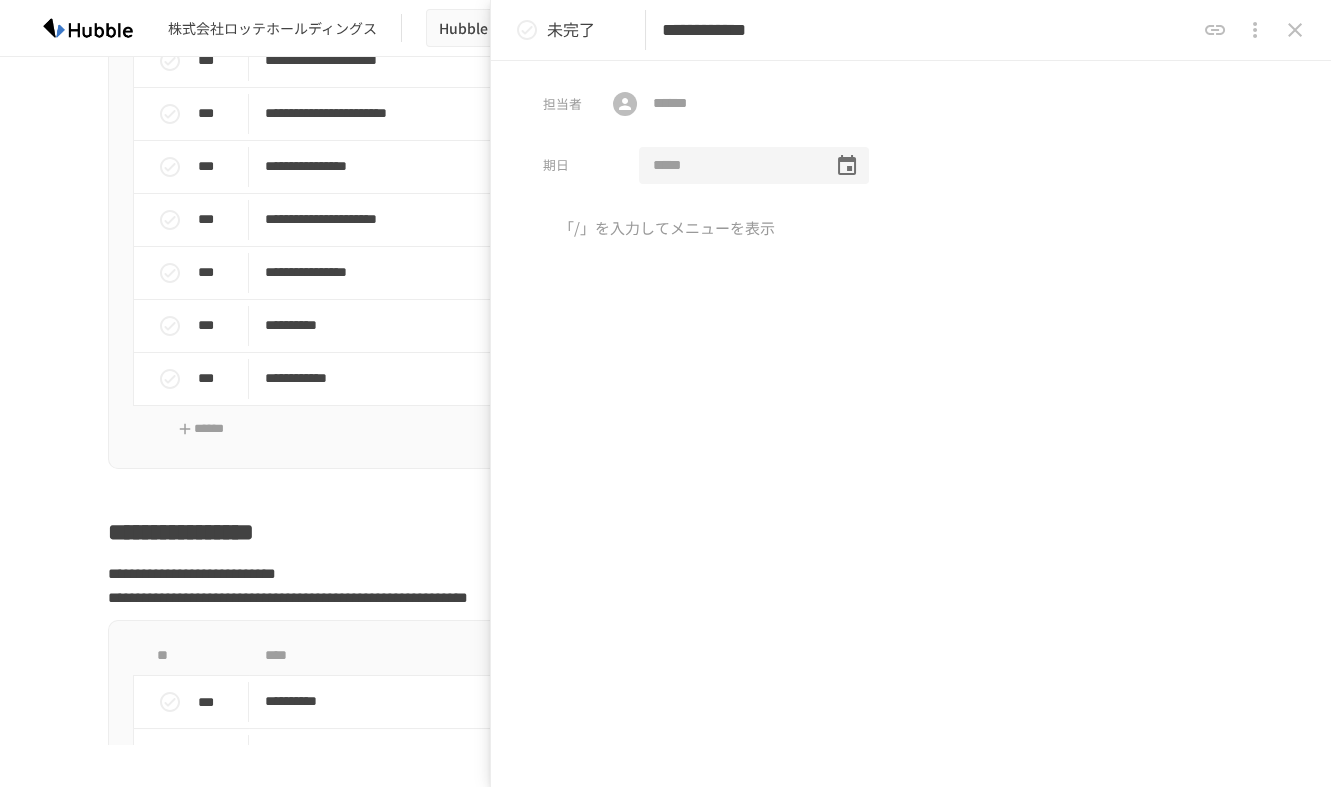 type on "**********" 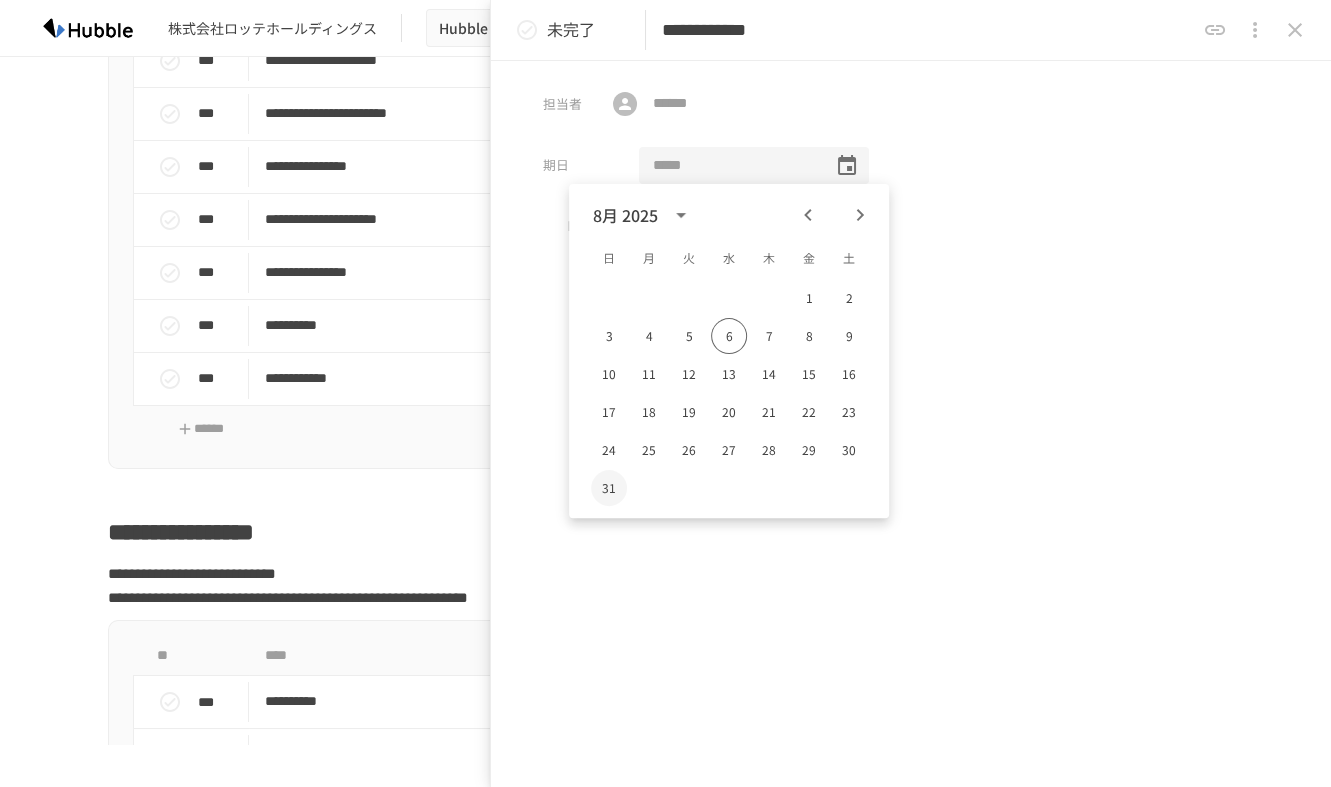 click on "31" at bounding box center (609, 488) 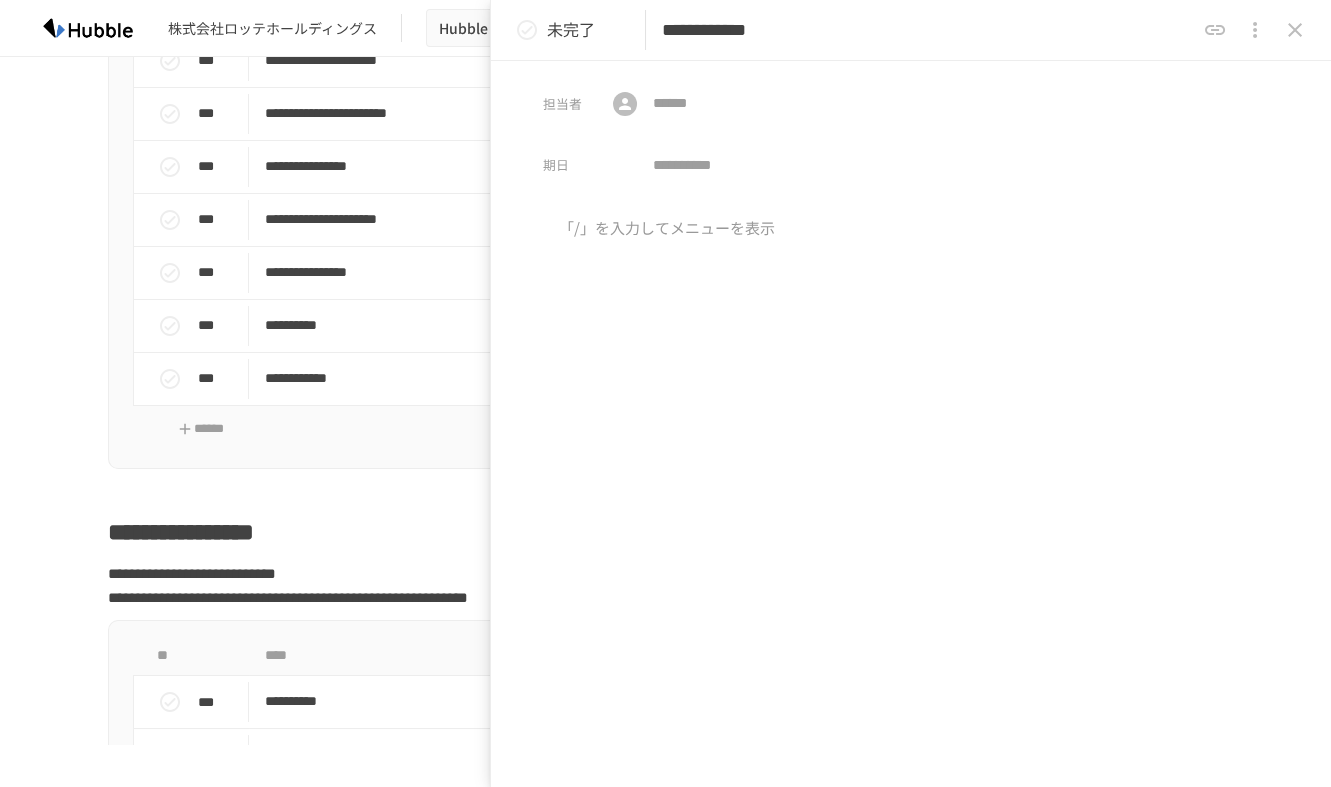 type on "**********" 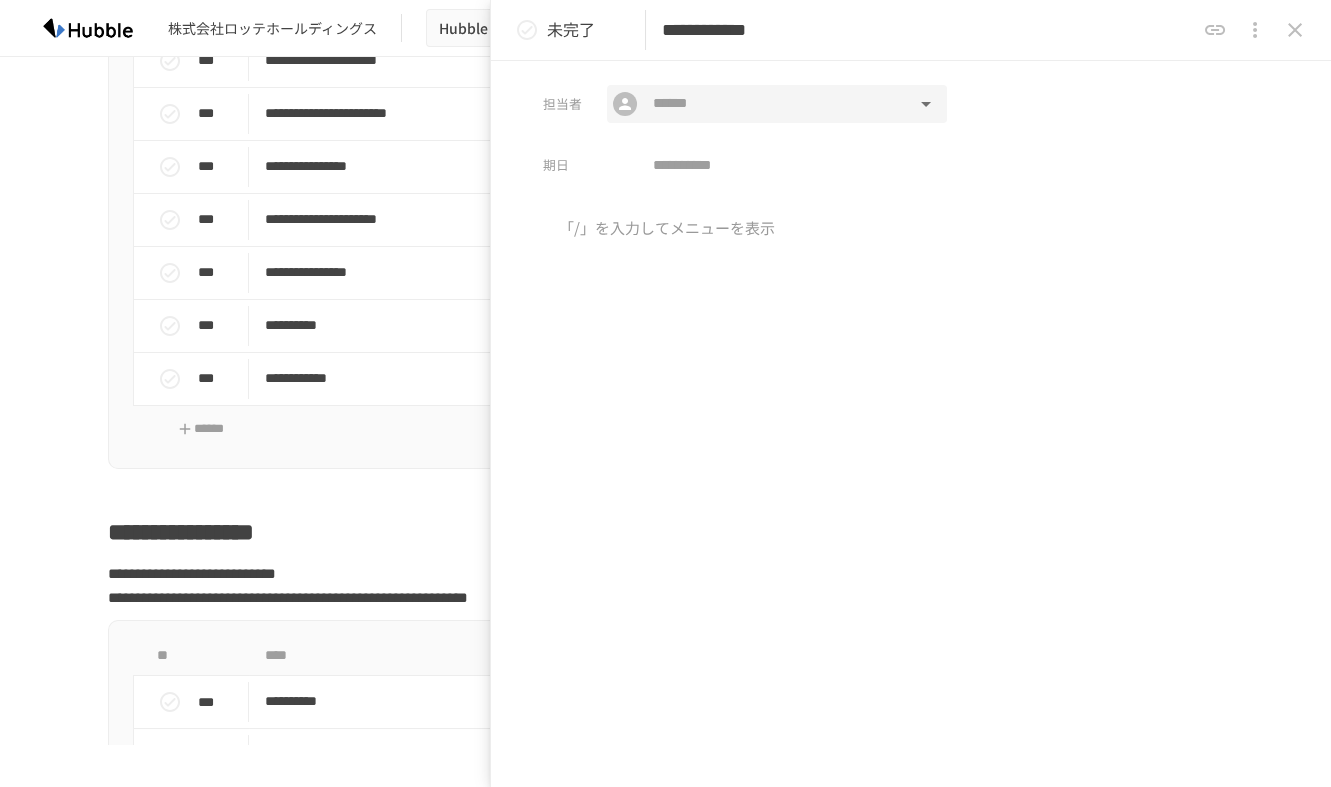 click 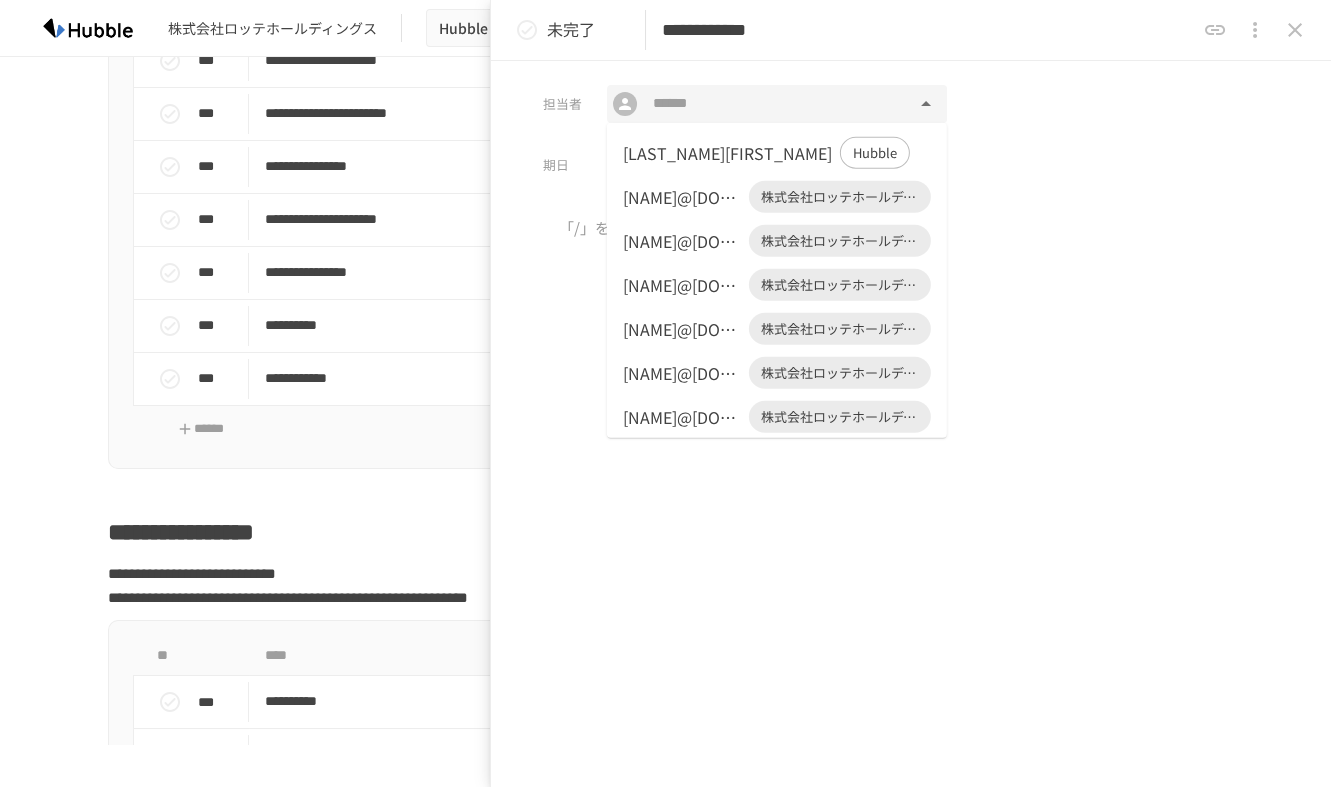 scroll, scrollTop: 3, scrollLeft: 0, axis: vertical 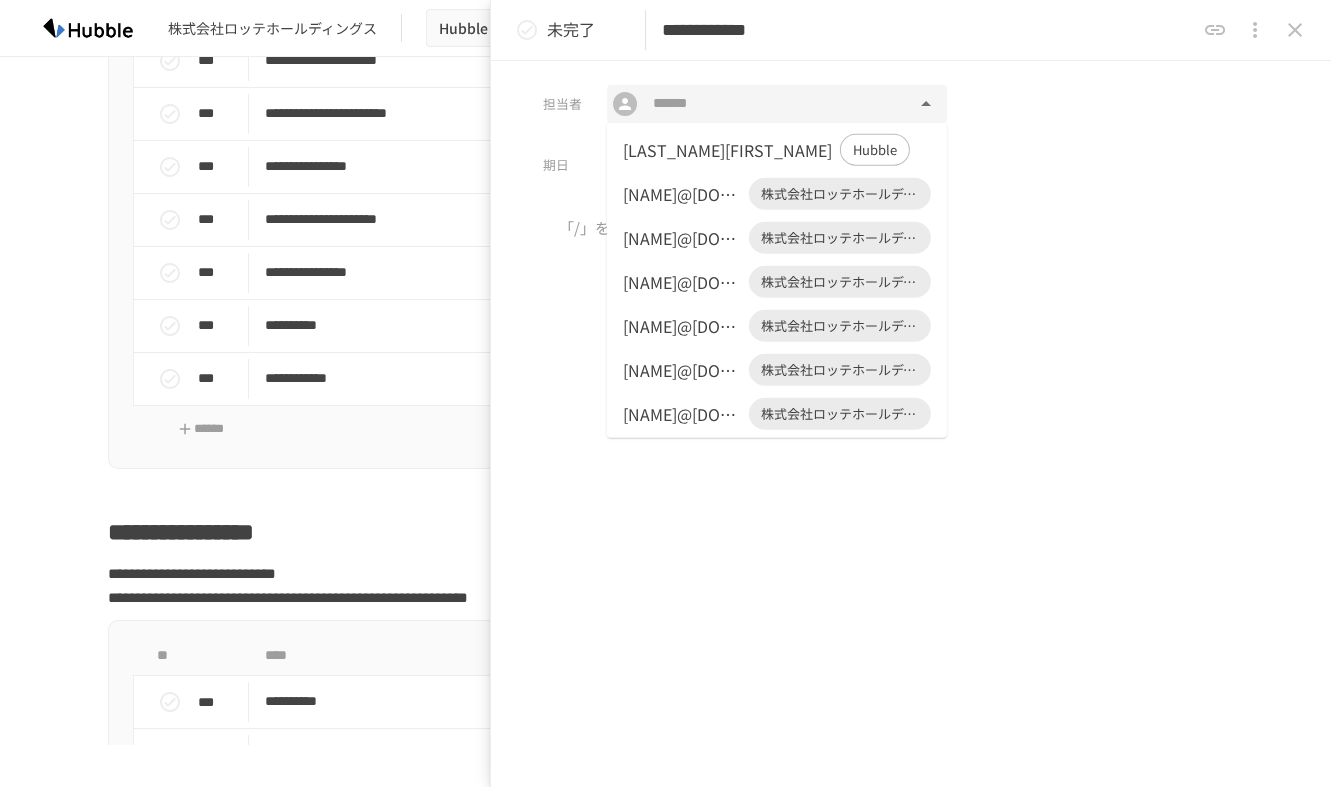 click on "[NAME]@[DOMAIN]" at bounding box center [682, 282] 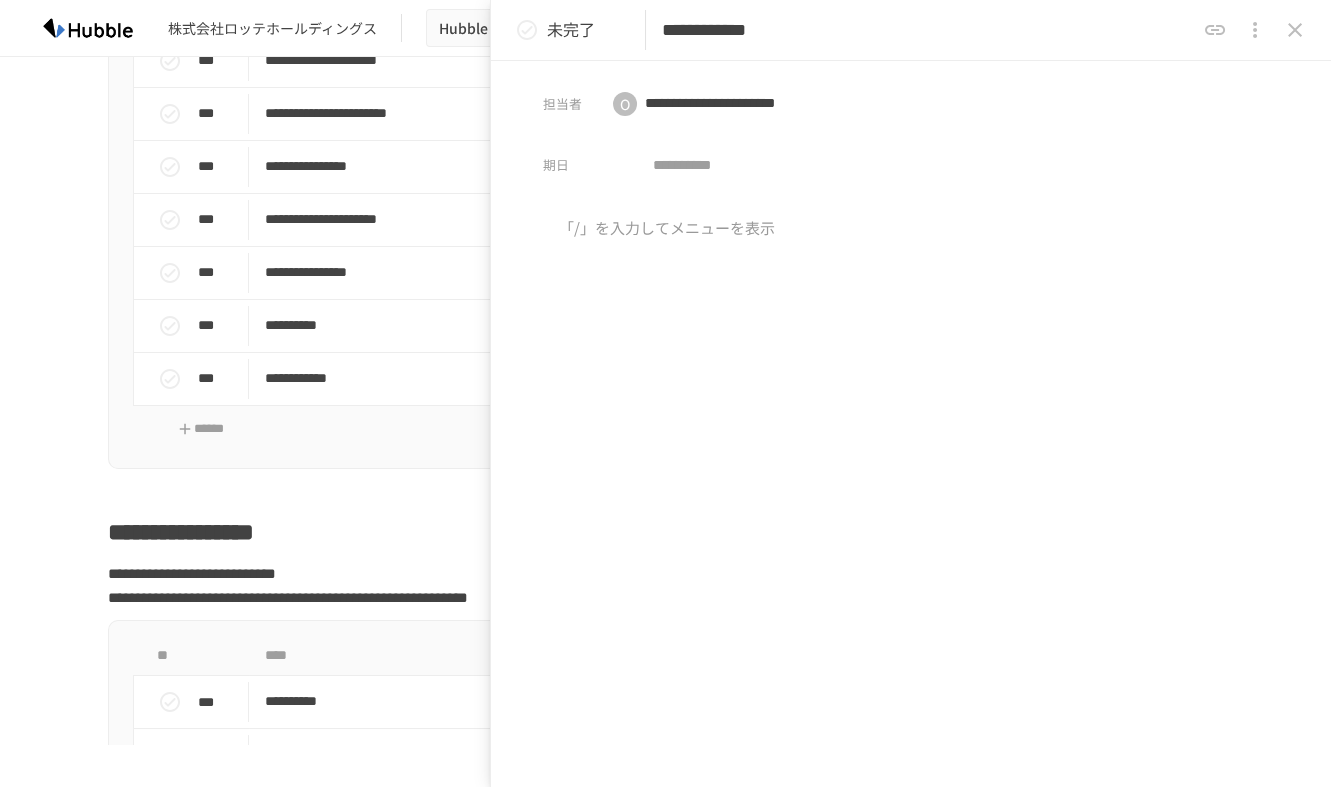 click on "**********" at bounding box center [666, 533] 